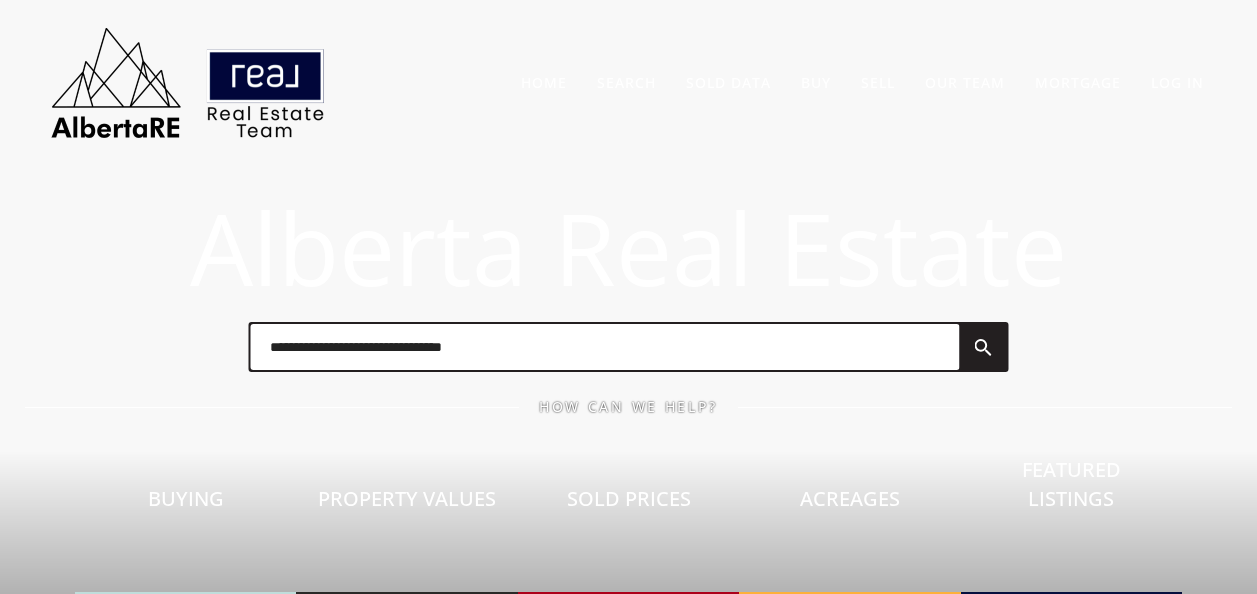 scroll, scrollTop: 0, scrollLeft: 0, axis: both 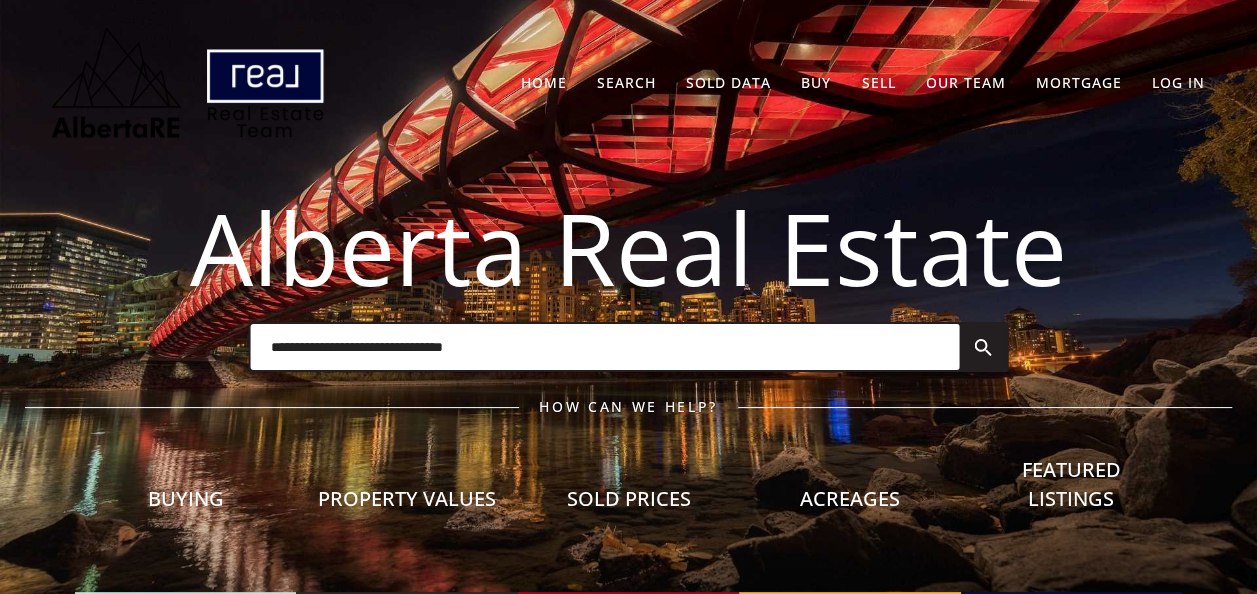 click at bounding box center (604, 347) 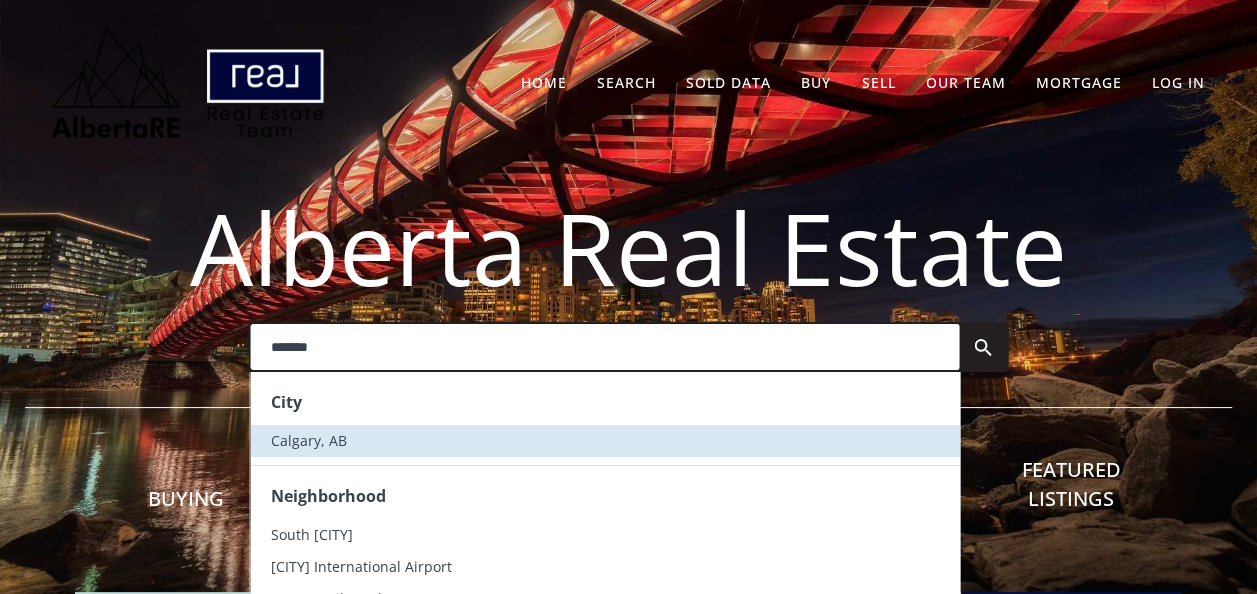 type on "*******" 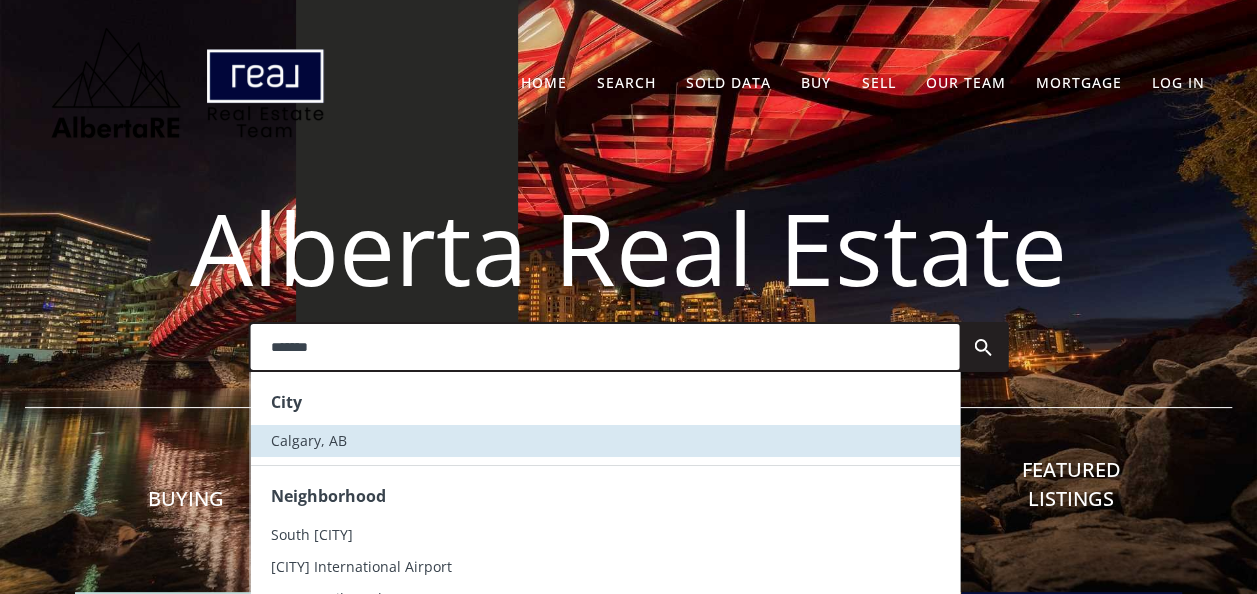type 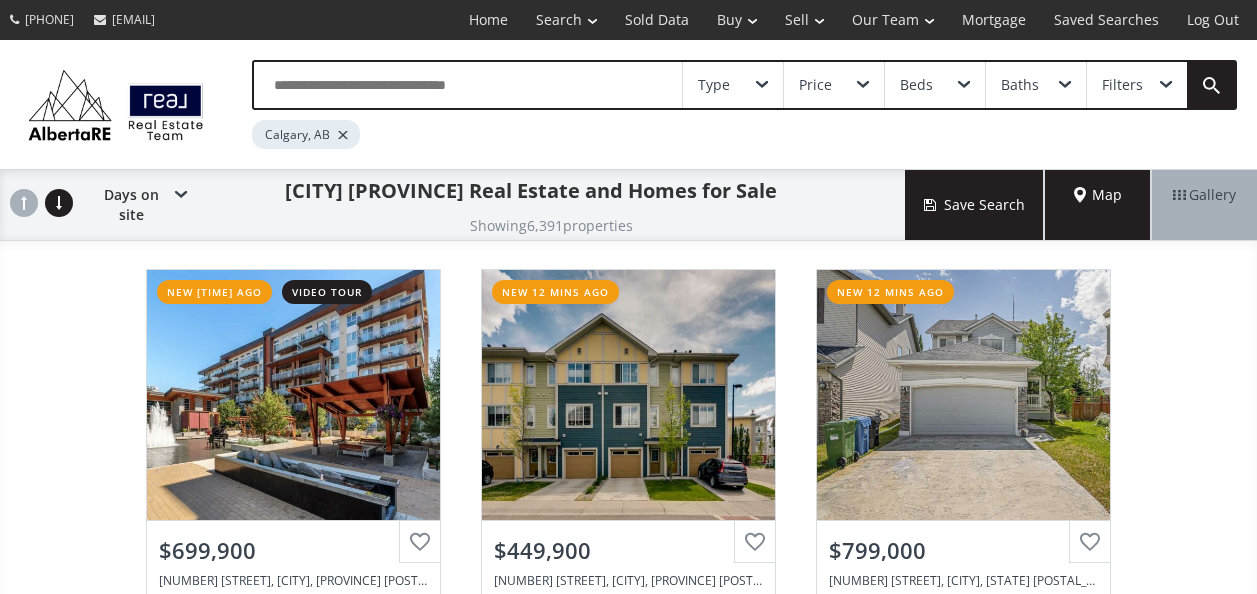 scroll, scrollTop: 0, scrollLeft: 0, axis: both 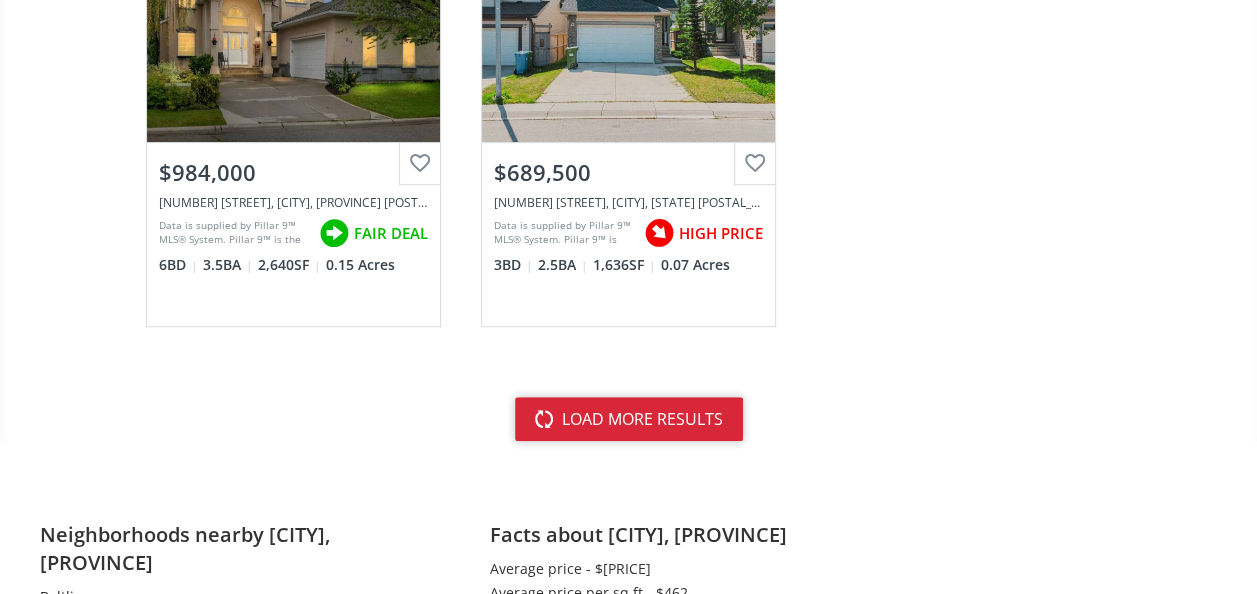 click on "load more results" at bounding box center [629, 419] 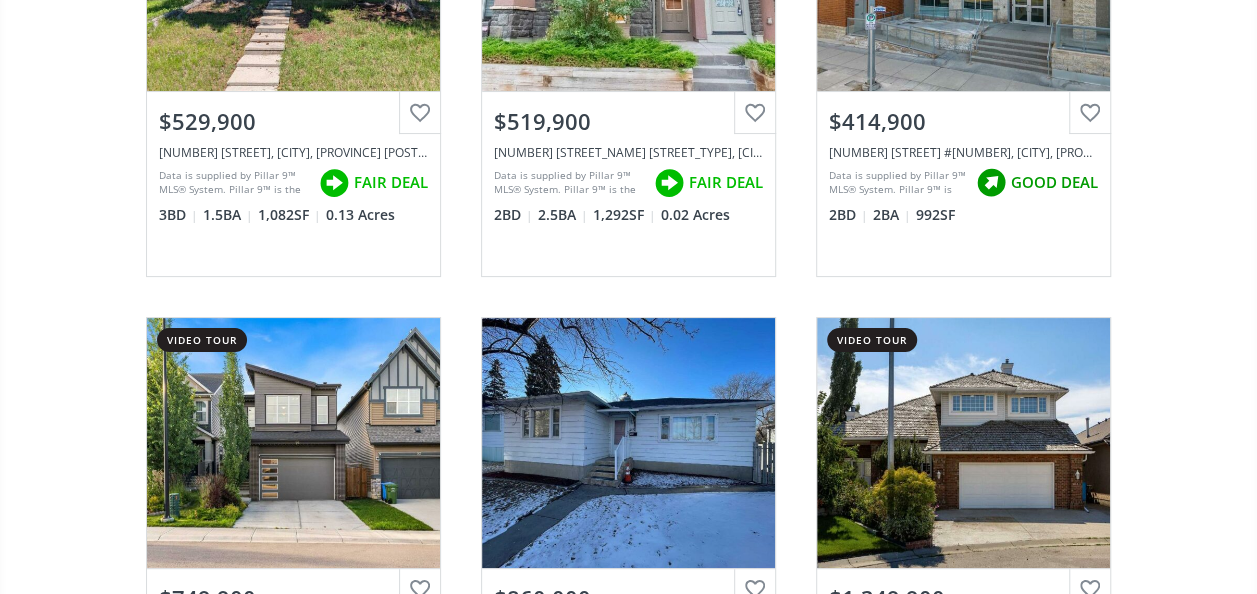scroll, scrollTop: 15300, scrollLeft: 0, axis: vertical 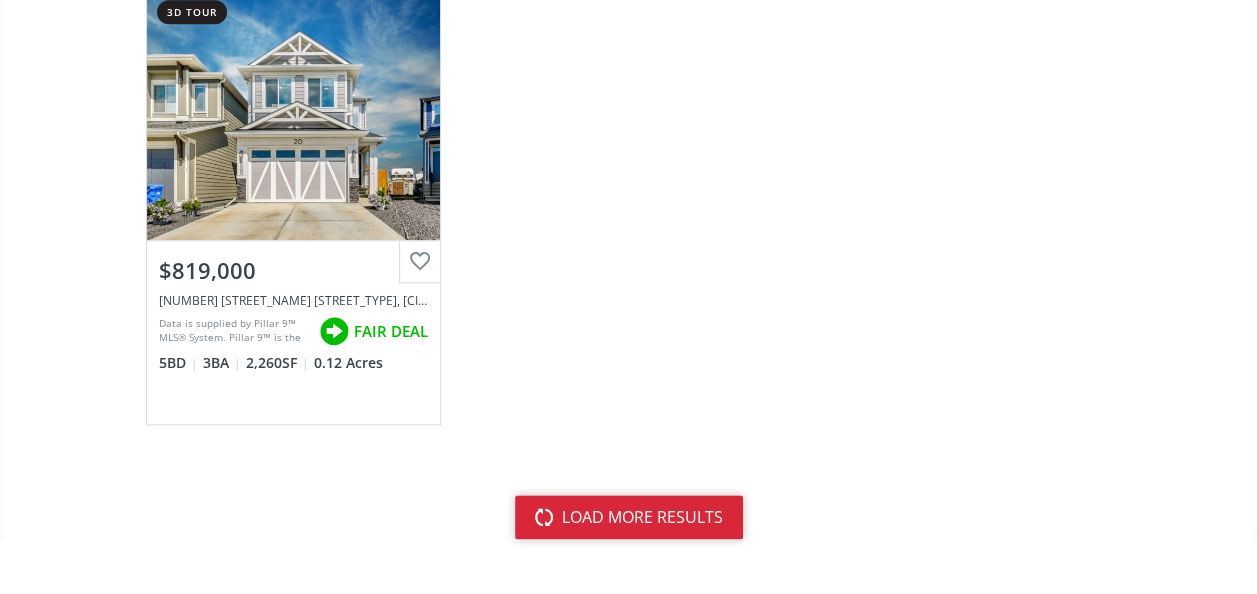 click on "load more results" at bounding box center [629, 517] 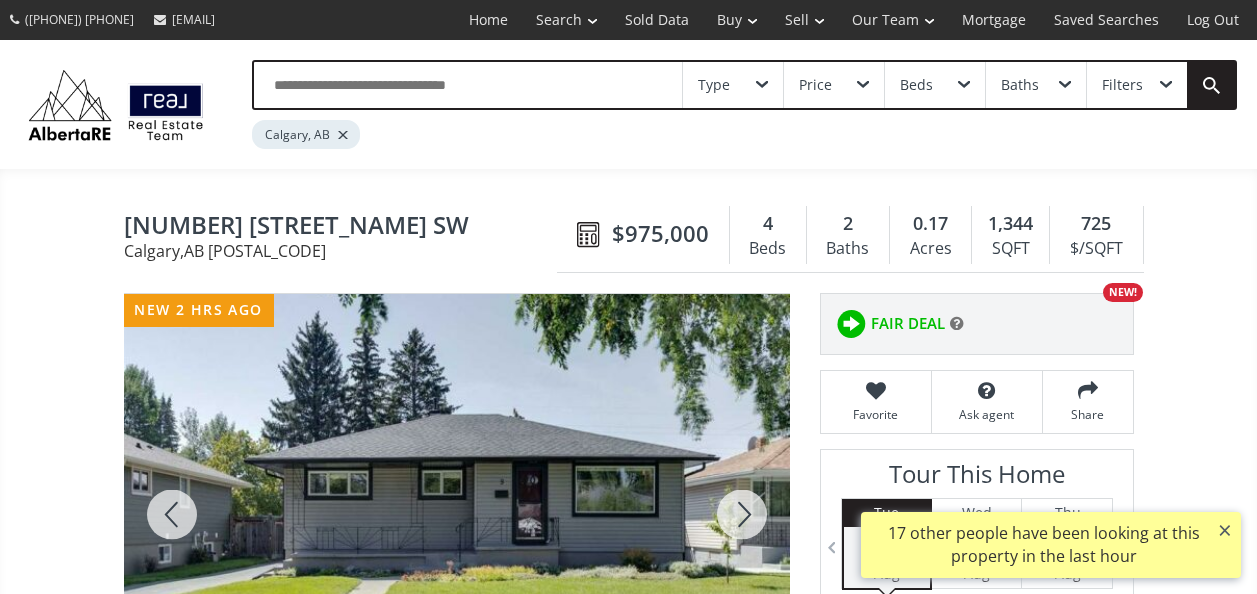 scroll, scrollTop: 0, scrollLeft: 0, axis: both 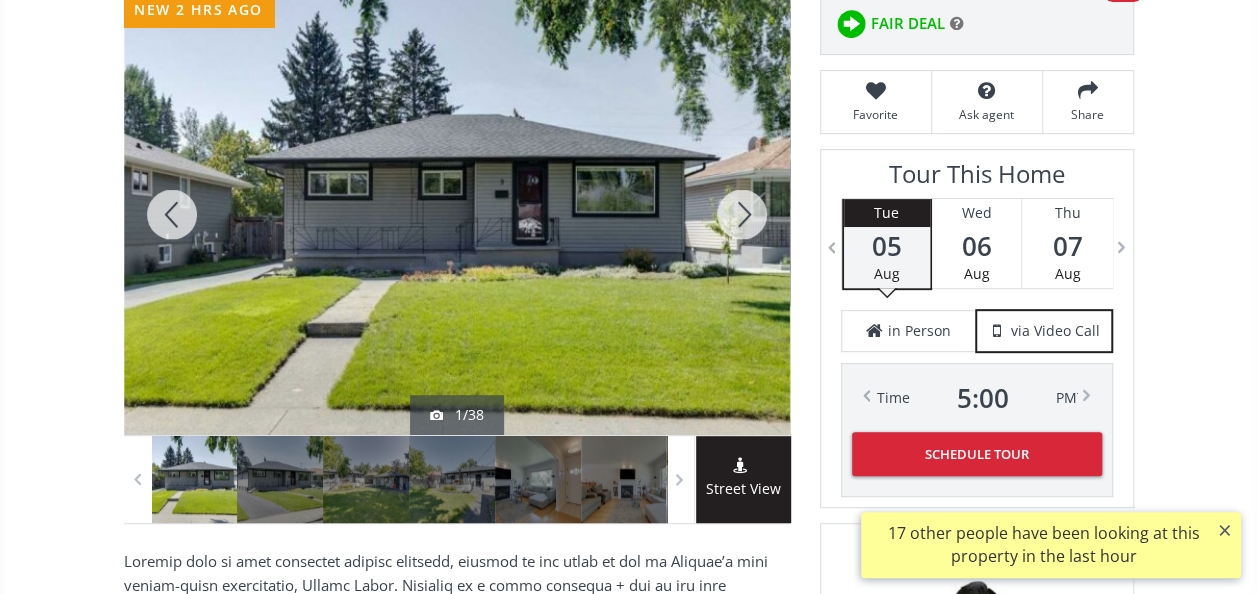 click at bounding box center [742, 214] 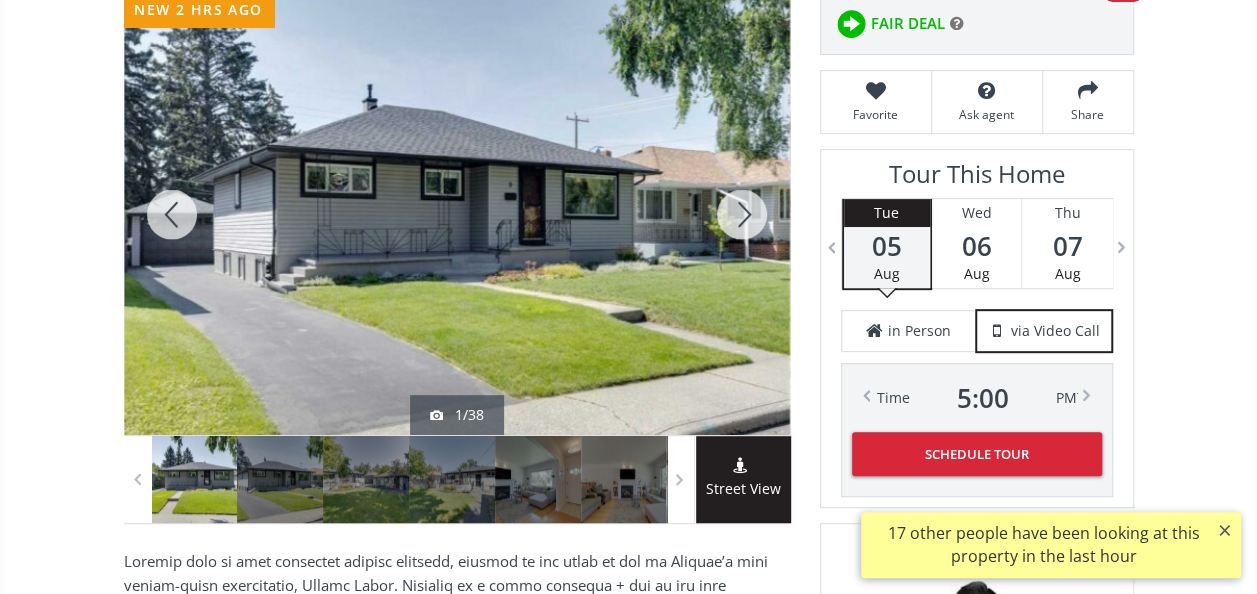 click at bounding box center (742, 214) 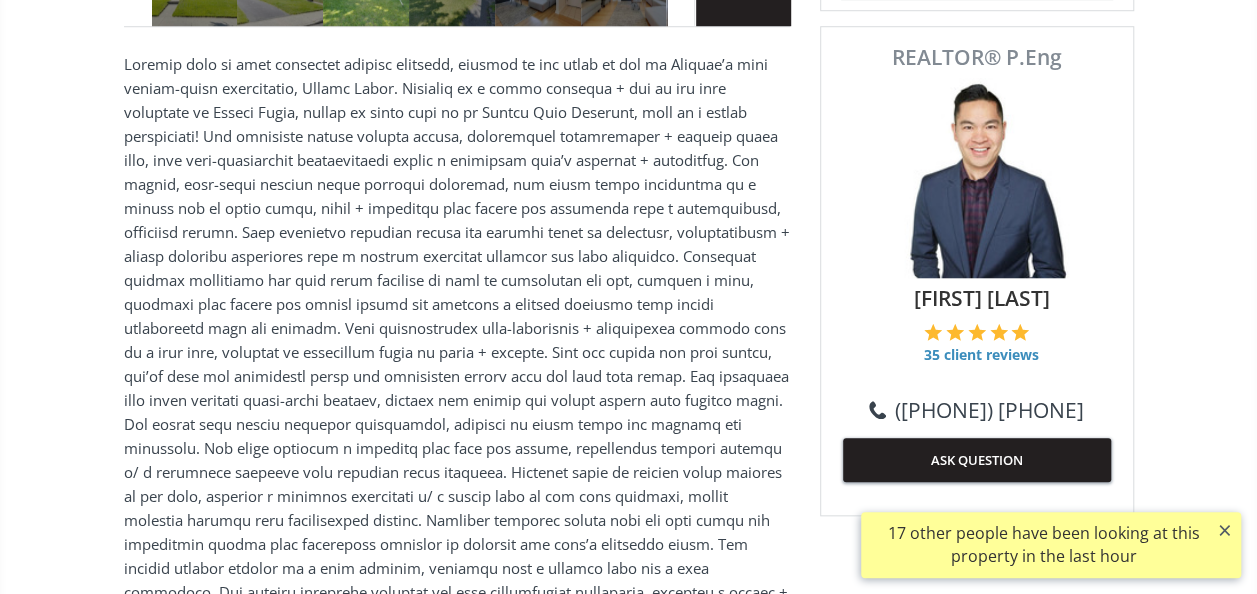 scroll, scrollTop: 400, scrollLeft: 0, axis: vertical 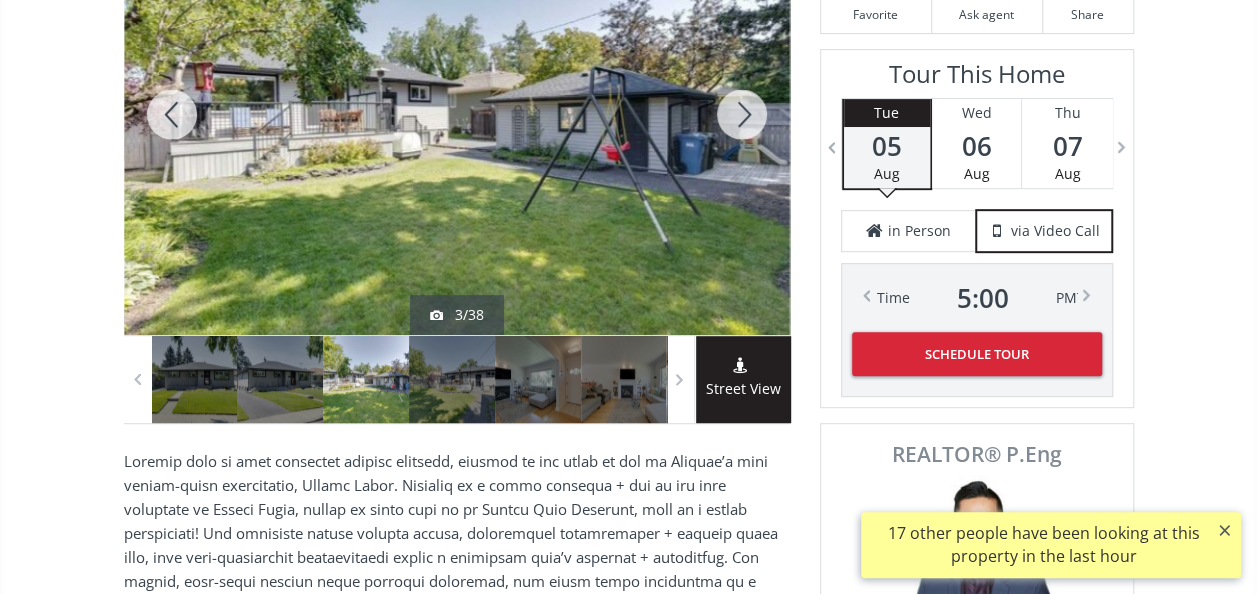 click at bounding box center [742, 114] 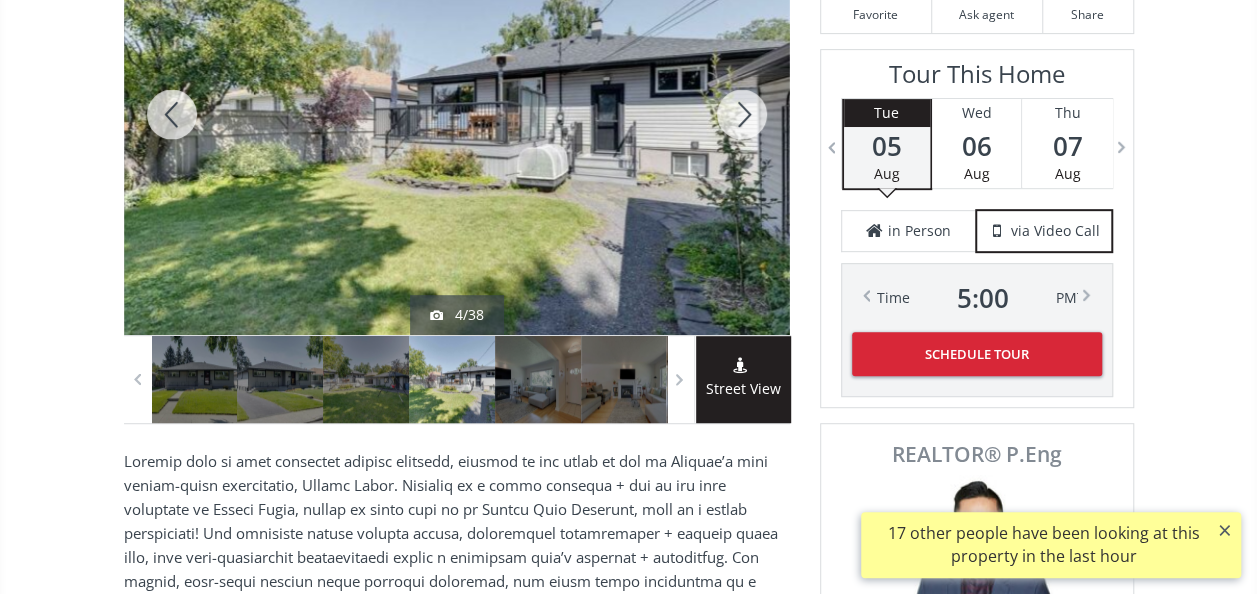 click at bounding box center [742, 114] 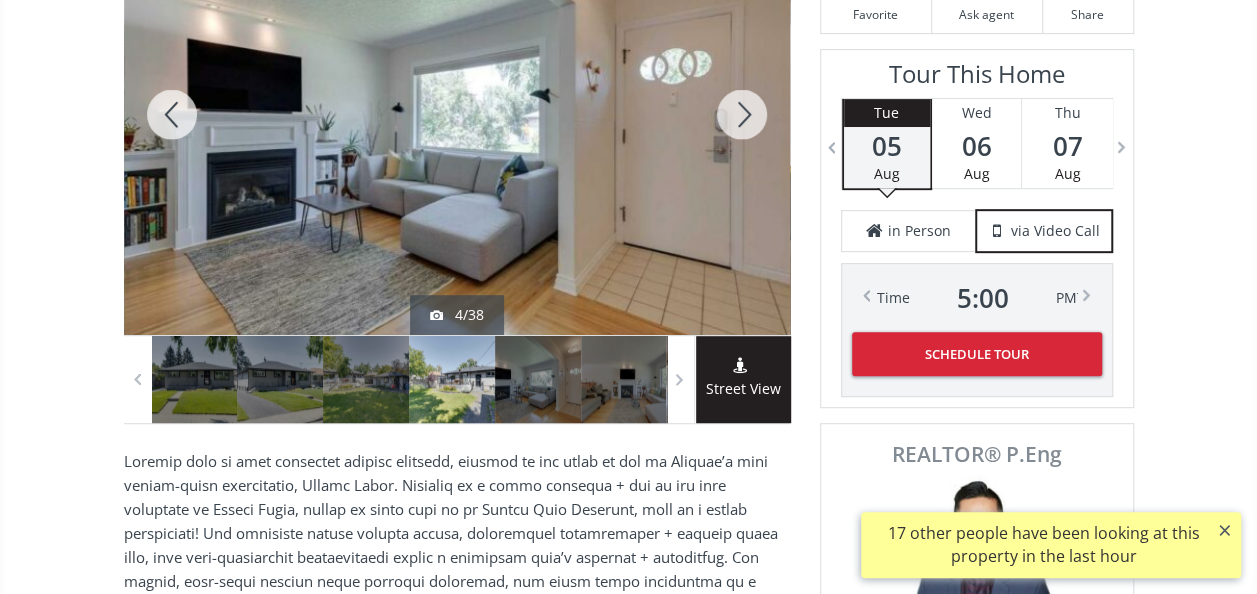 click at bounding box center (742, 114) 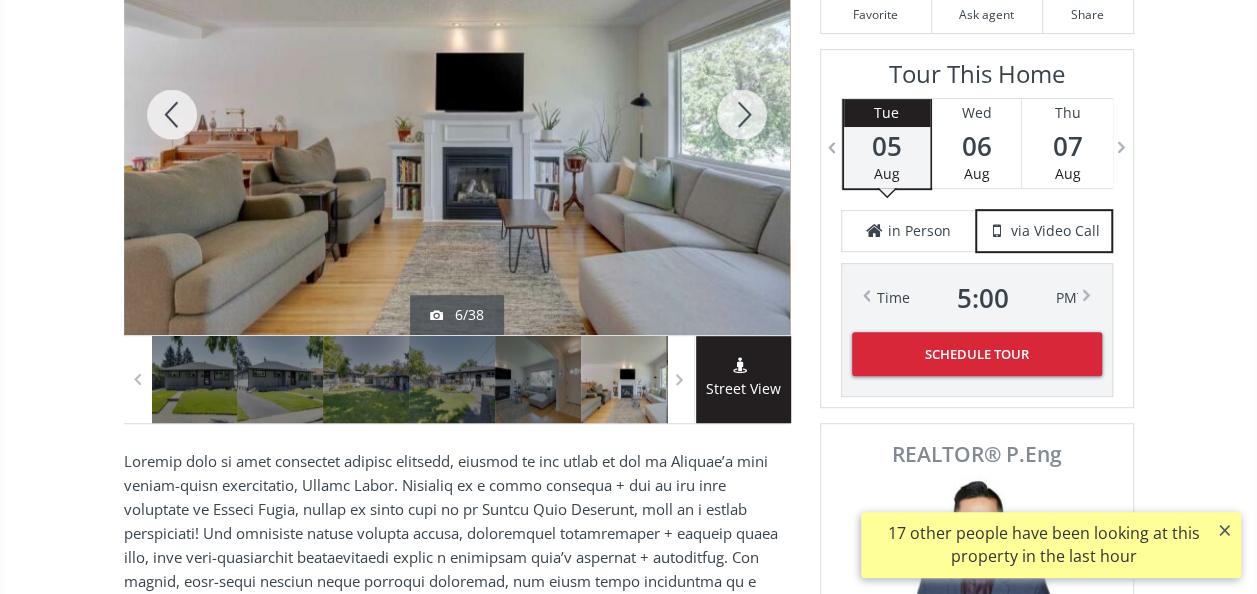click at bounding box center (742, 114) 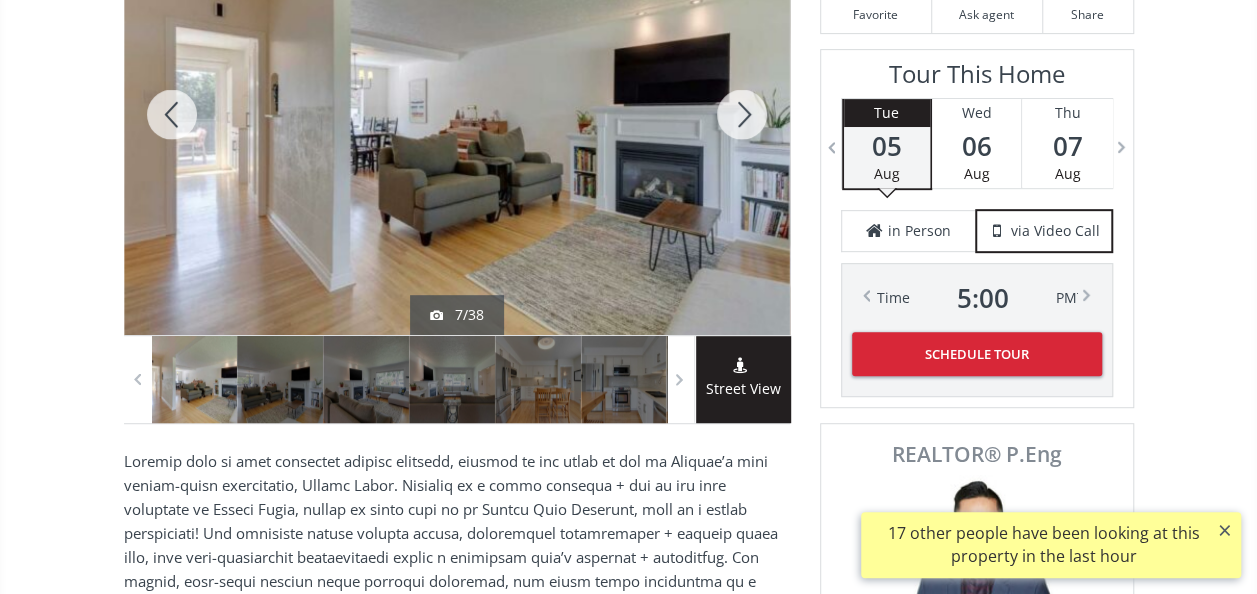 click at bounding box center [742, 114] 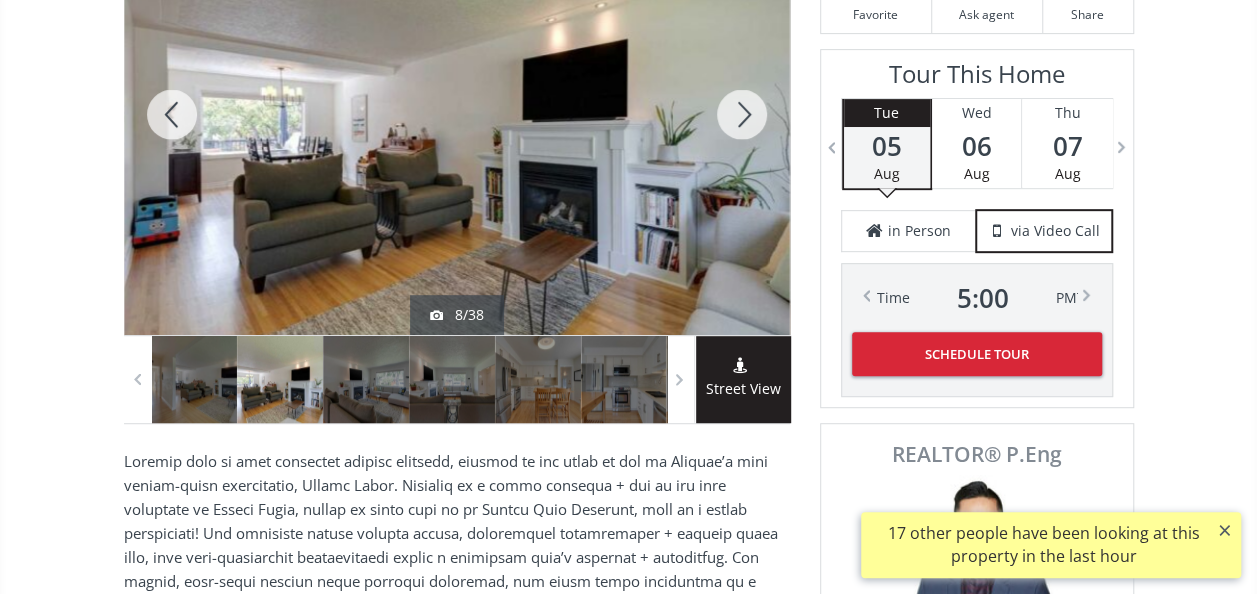 click at bounding box center (742, 114) 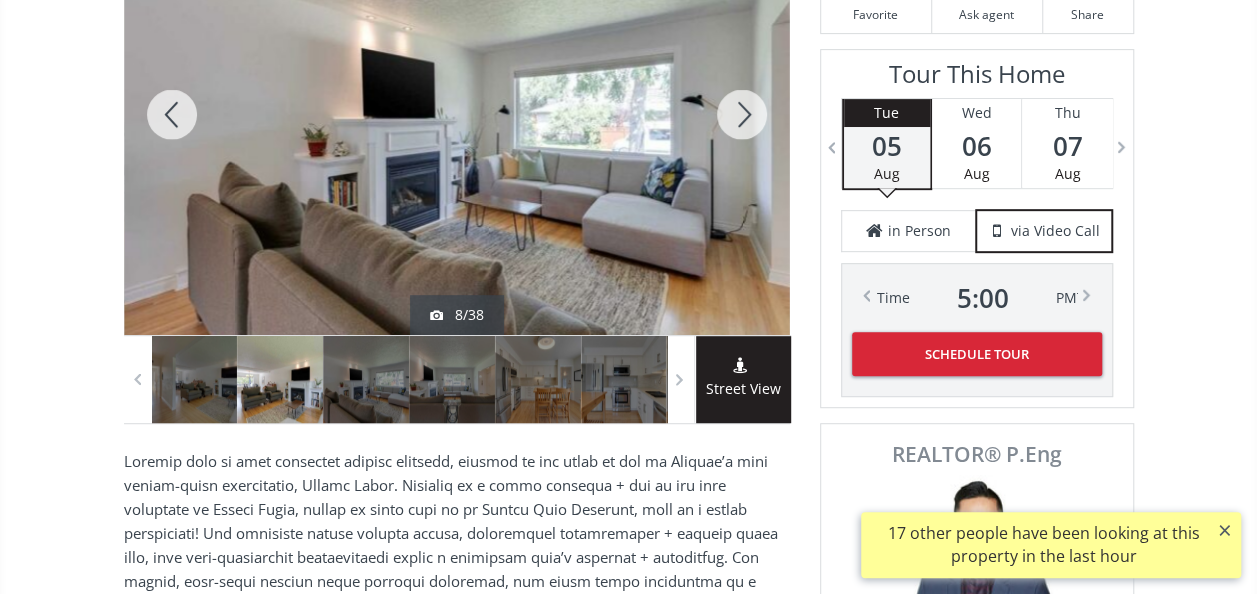 click at bounding box center (742, 114) 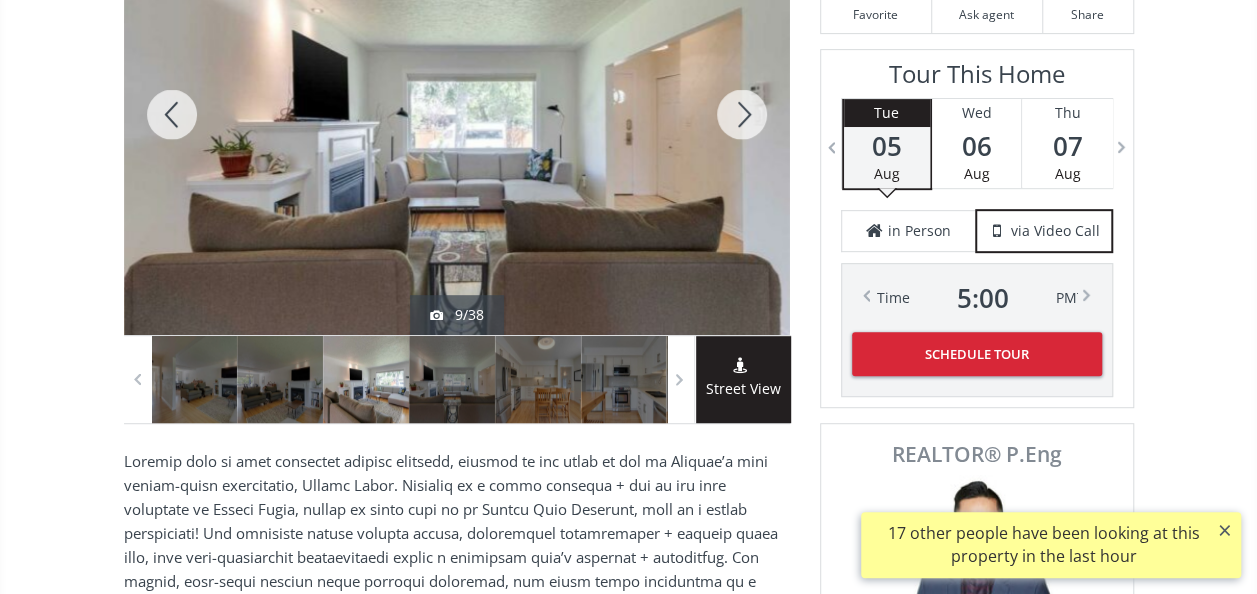 click at bounding box center (742, 114) 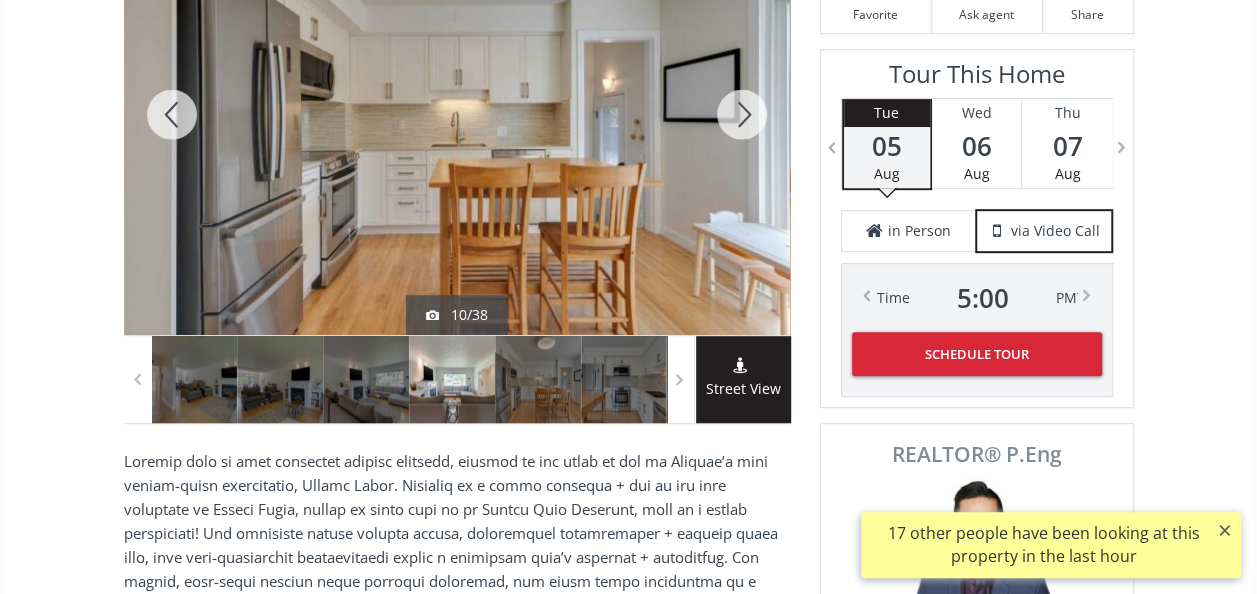 click at bounding box center (742, 114) 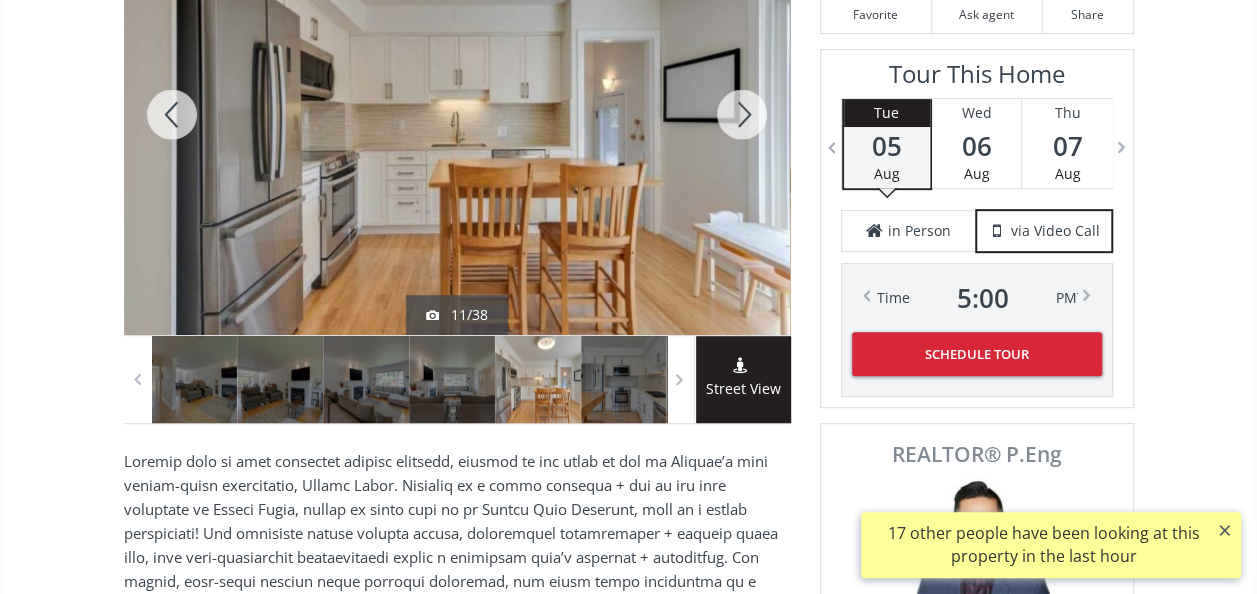 click at bounding box center [742, 114] 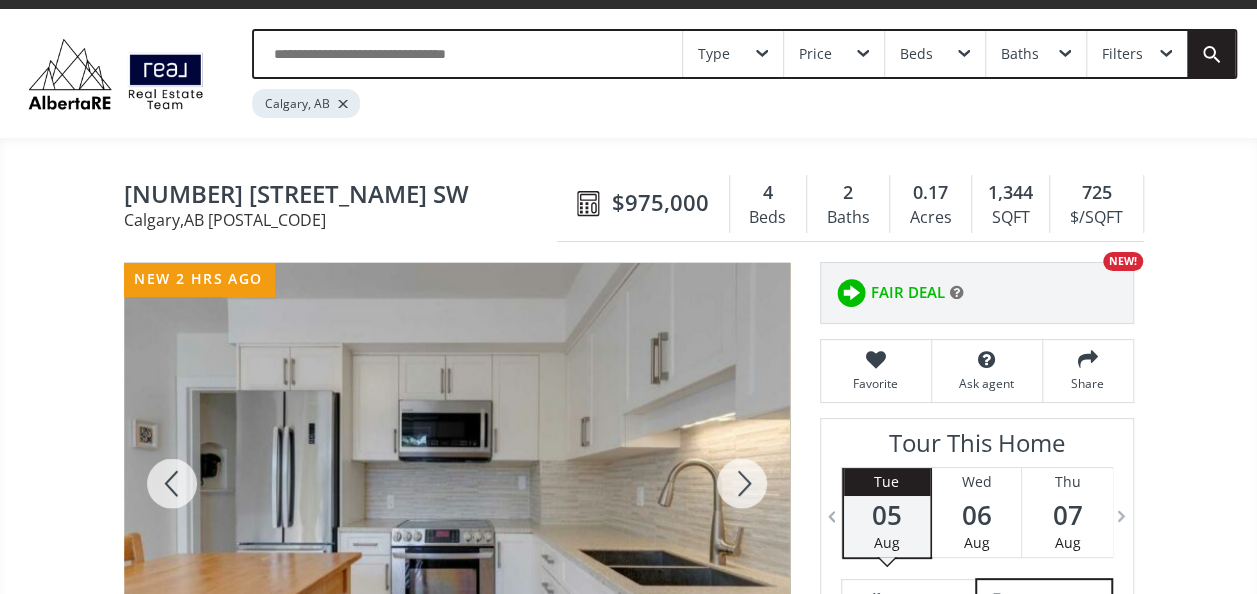 scroll, scrollTop: 0, scrollLeft: 0, axis: both 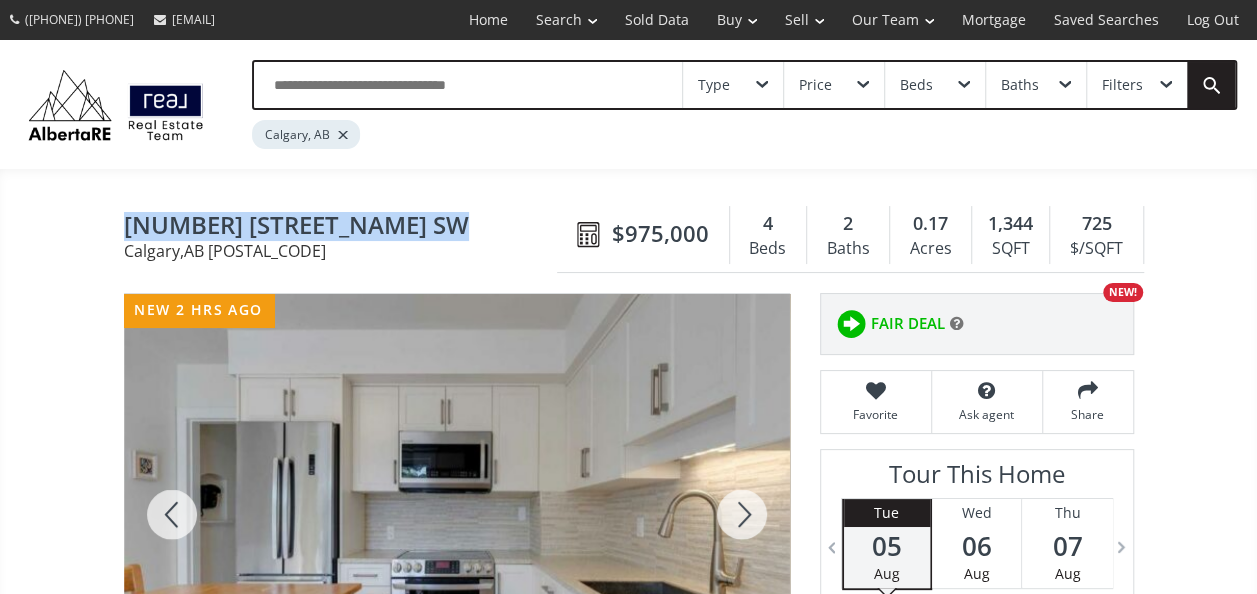 drag, startPoint x: 434, startPoint y: 226, endPoint x: 109, endPoint y: 224, distance: 325.00616 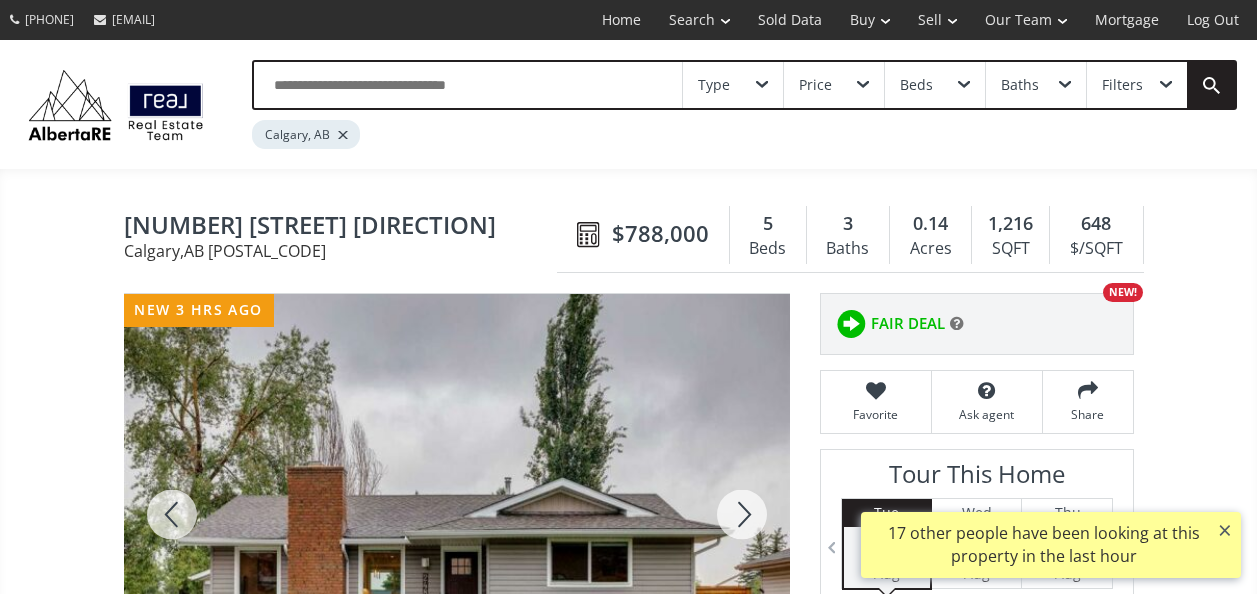 scroll, scrollTop: 0, scrollLeft: 0, axis: both 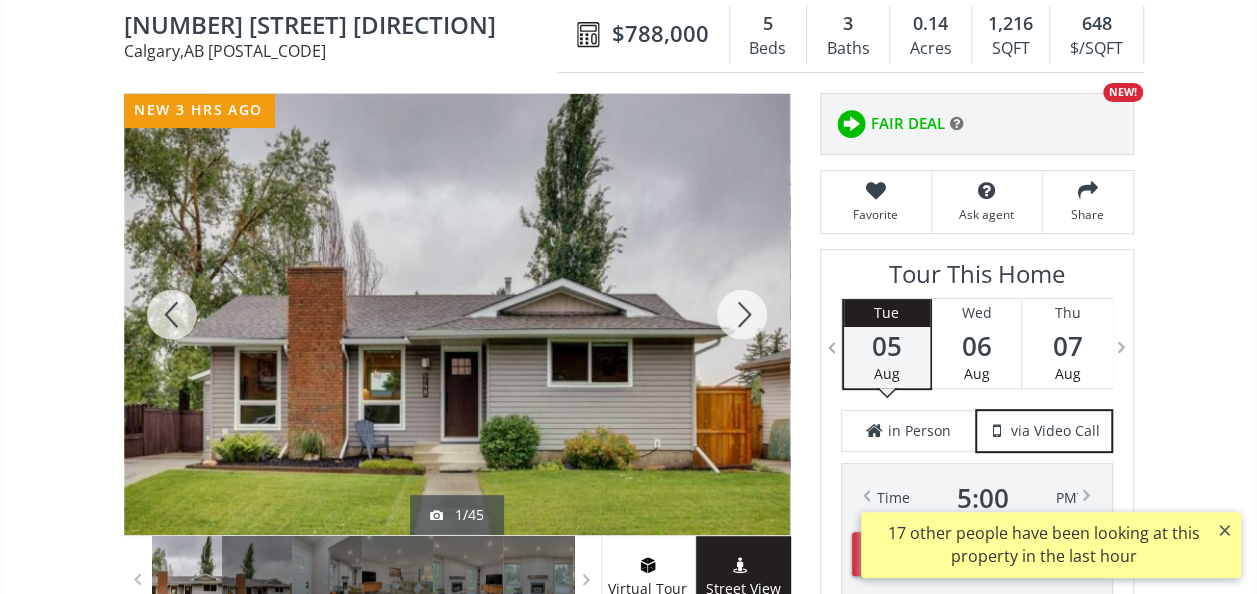 click at bounding box center [742, 314] 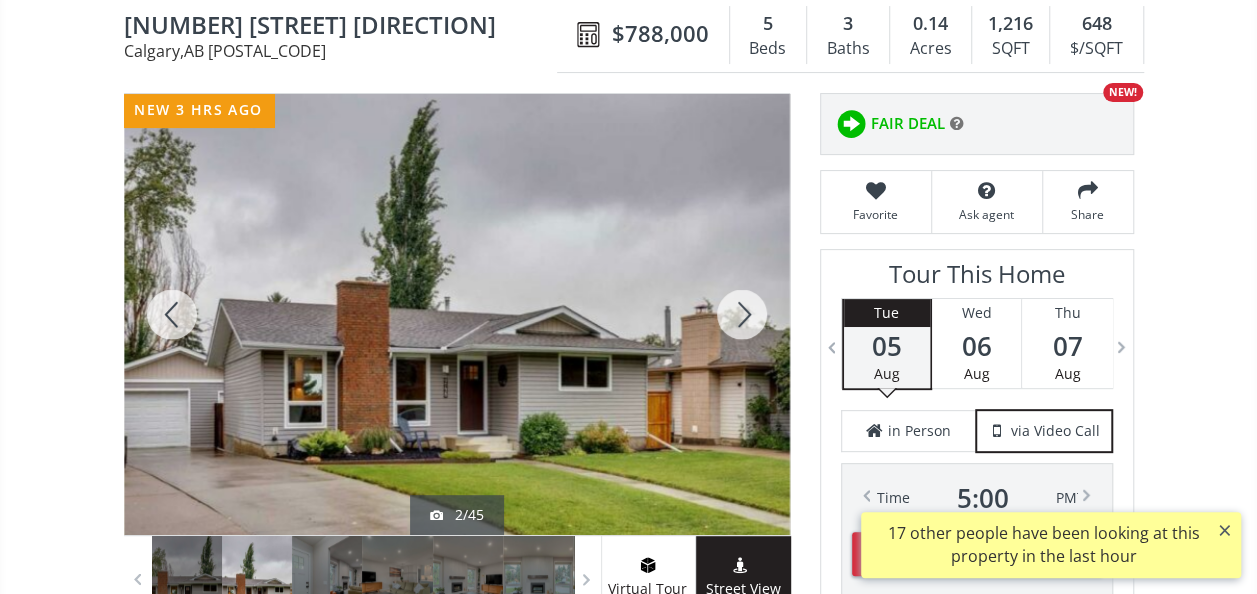 click at bounding box center (742, 314) 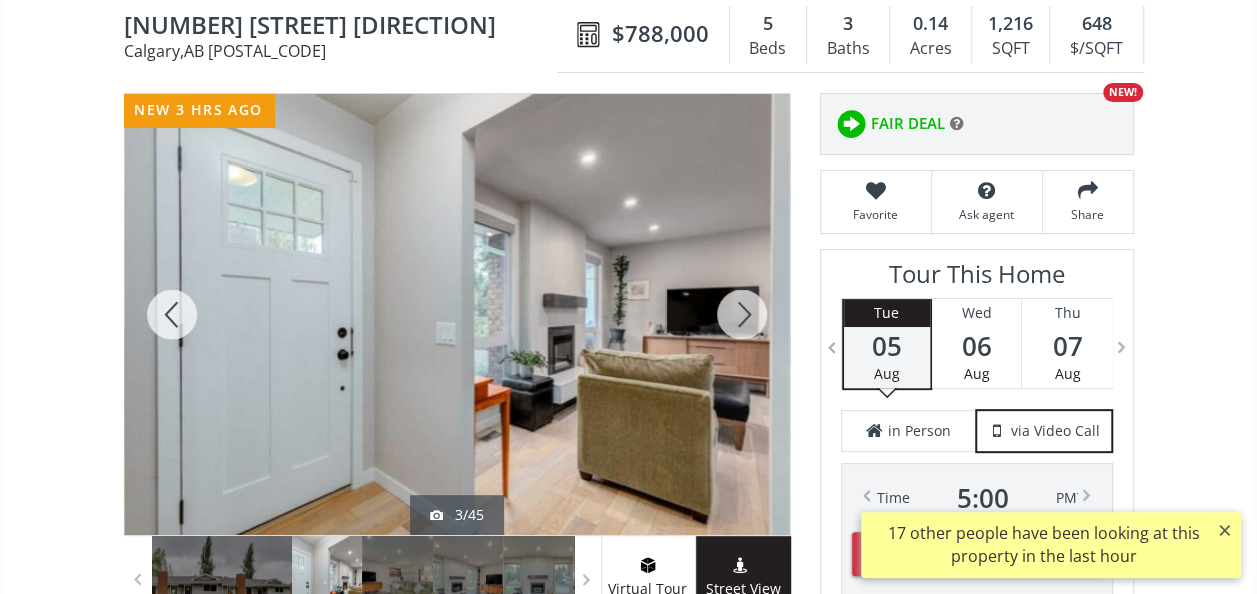 click at bounding box center [742, 314] 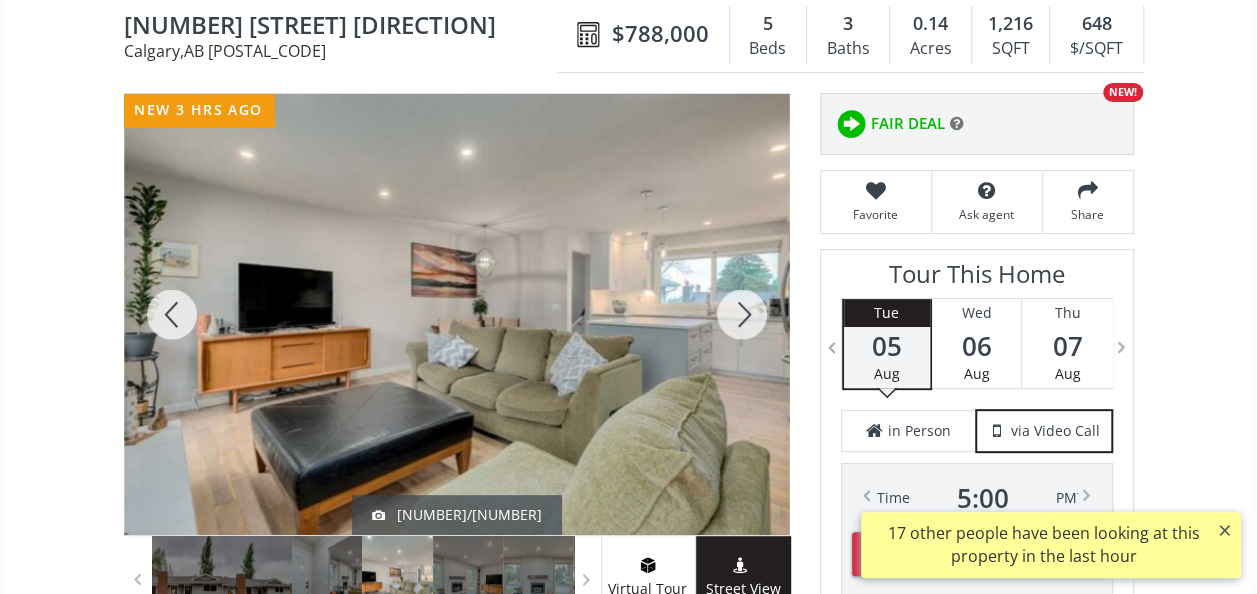 click at bounding box center (742, 314) 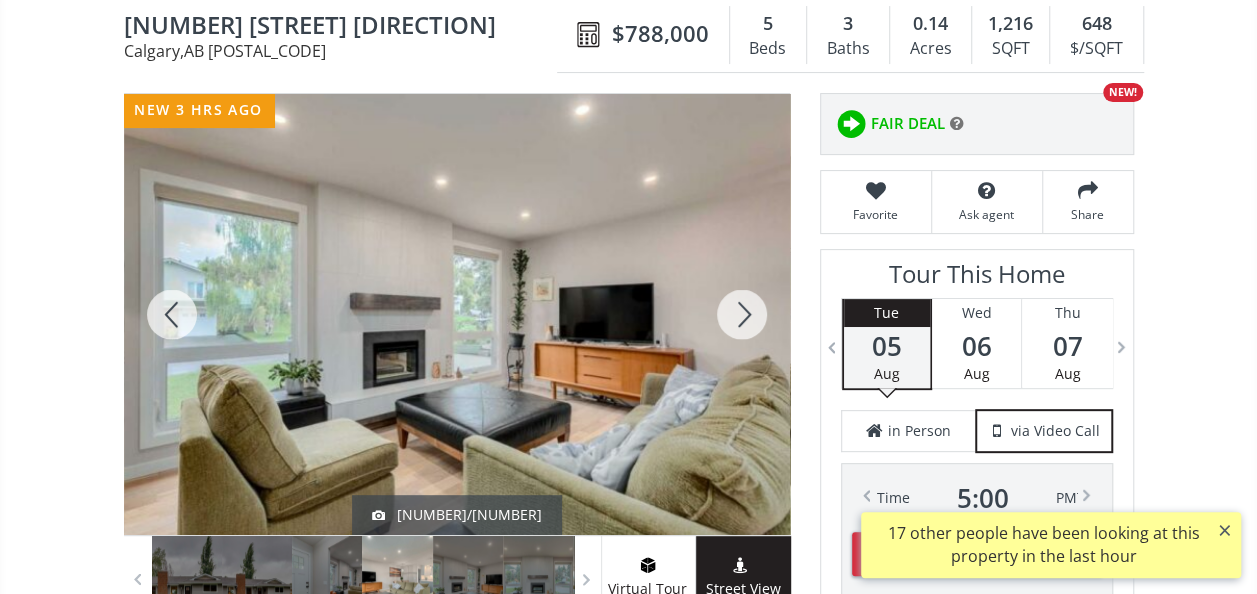 click at bounding box center (742, 314) 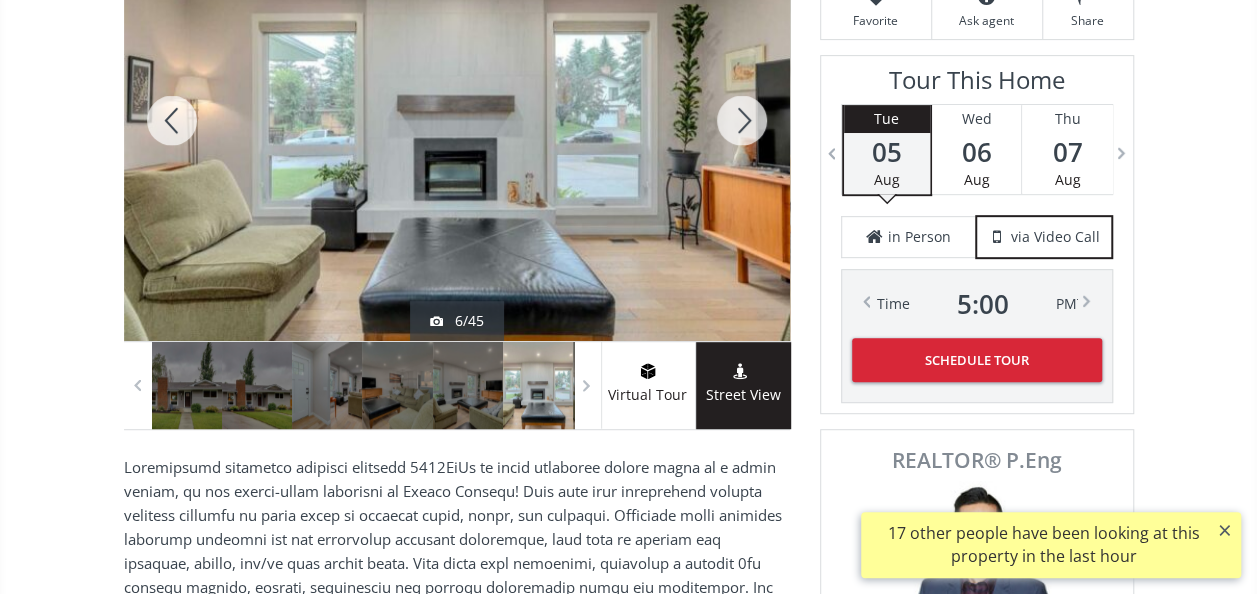 scroll, scrollTop: 700, scrollLeft: 0, axis: vertical 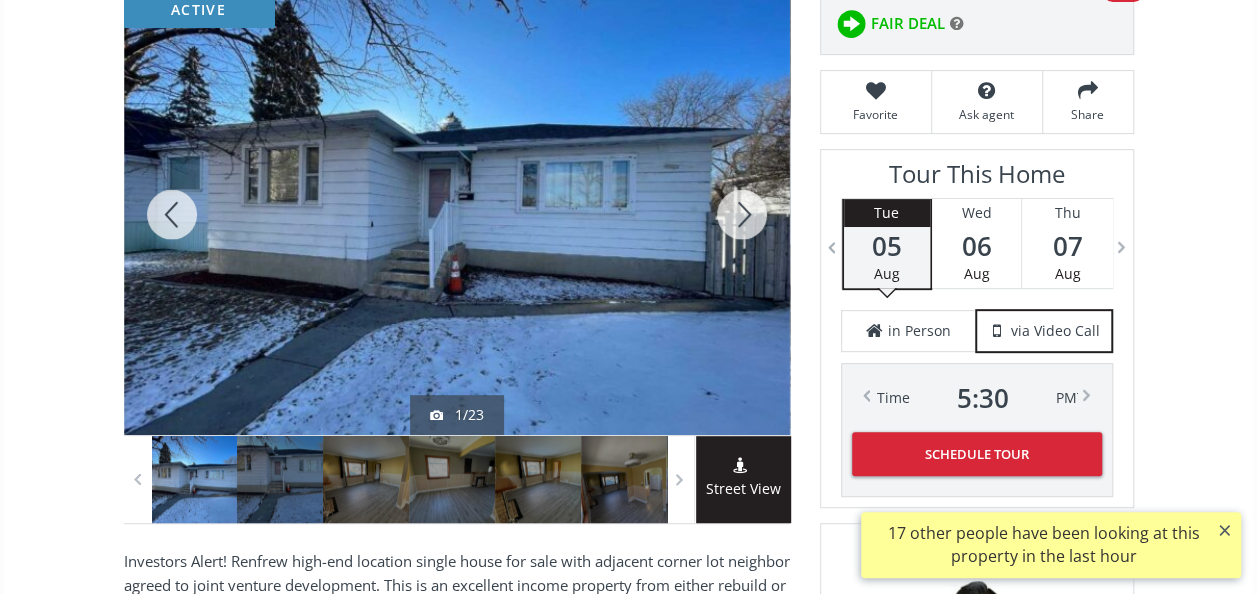 click at bounding box center [742, 214] 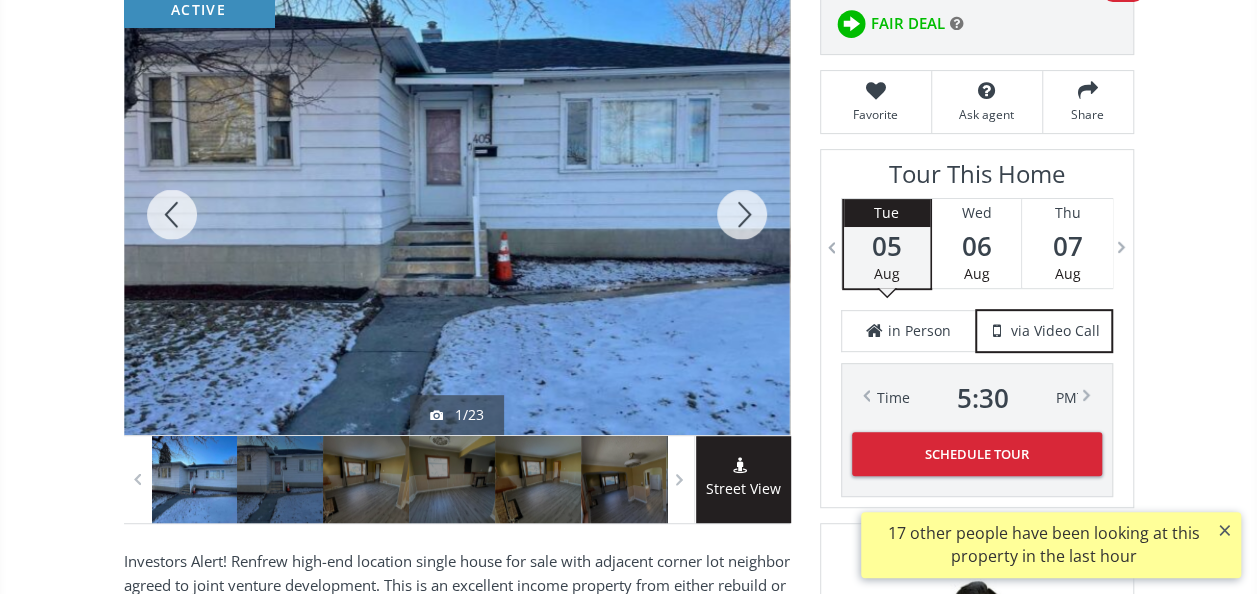 click at bounding box center (742, 214) 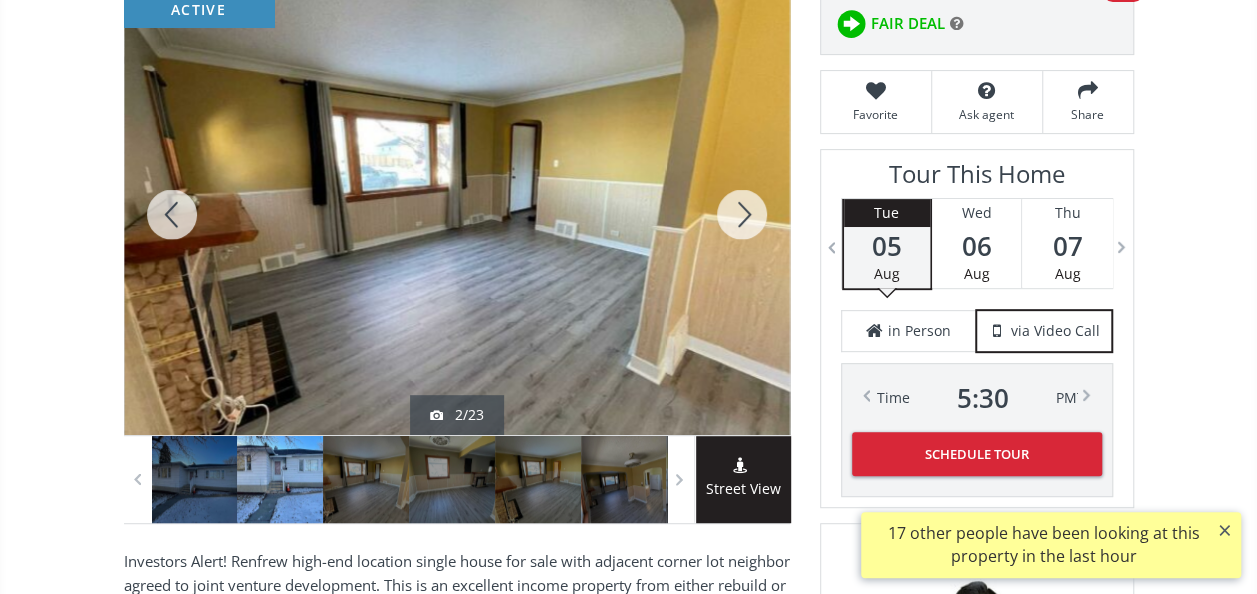 click at bounding box center [742, 214] 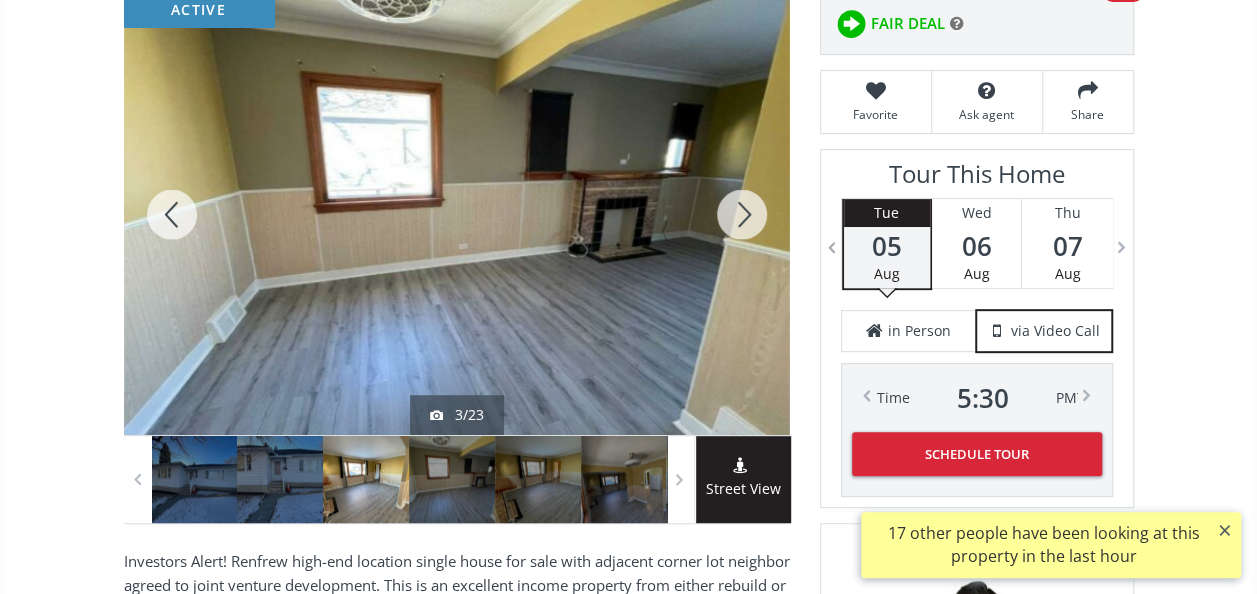 click at bounding box center [742, 214] 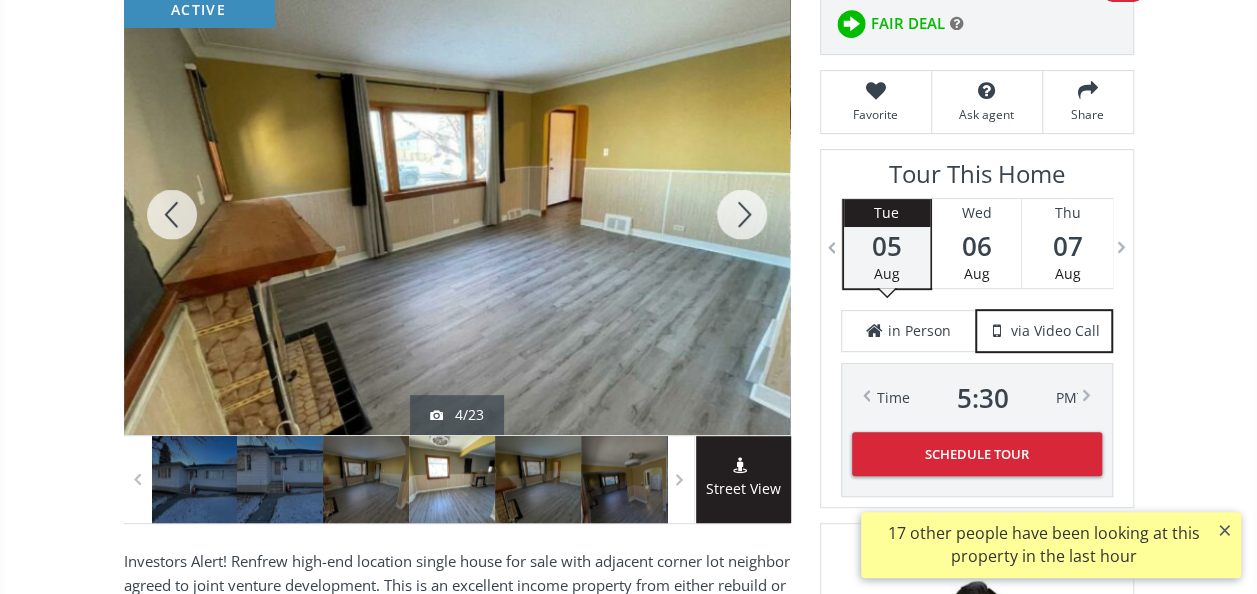 scroll, scrollTop: 500, scrollLeft: 0, axis: vertical 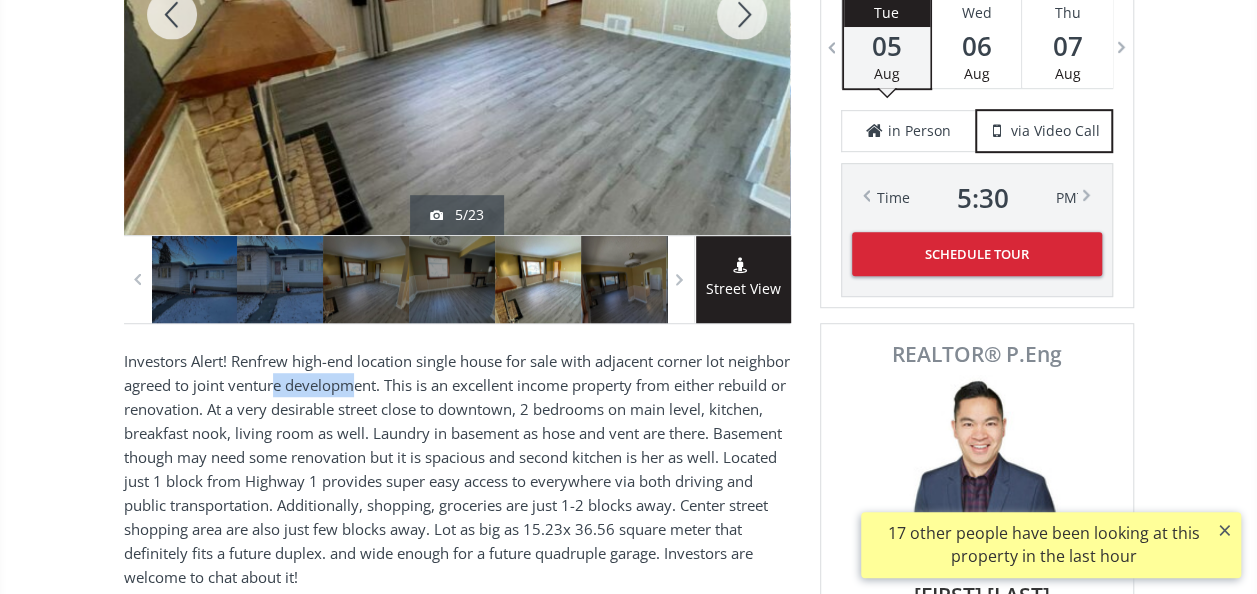 drag, startPoint x: 344, startPoint y: 380, endPoint x: 426, endPoint y: 379, distance: 82.006096 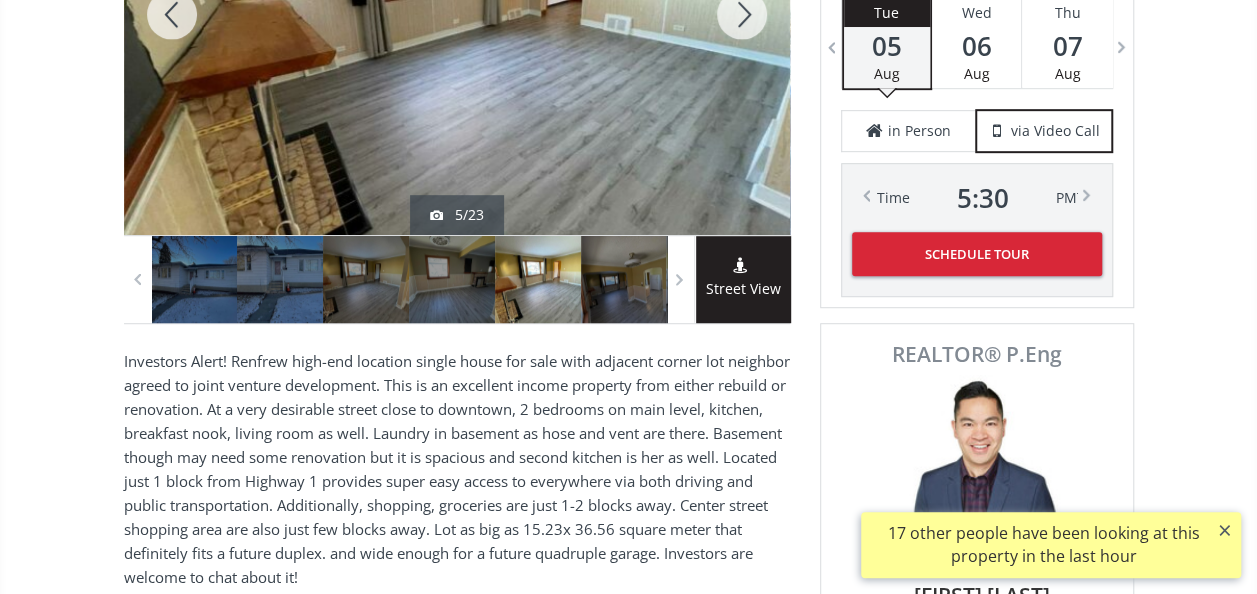 drag, startPoint x: 426, startPoint y: 379, endPoint x: 306, endPoint y: 416, distance: 125.57468 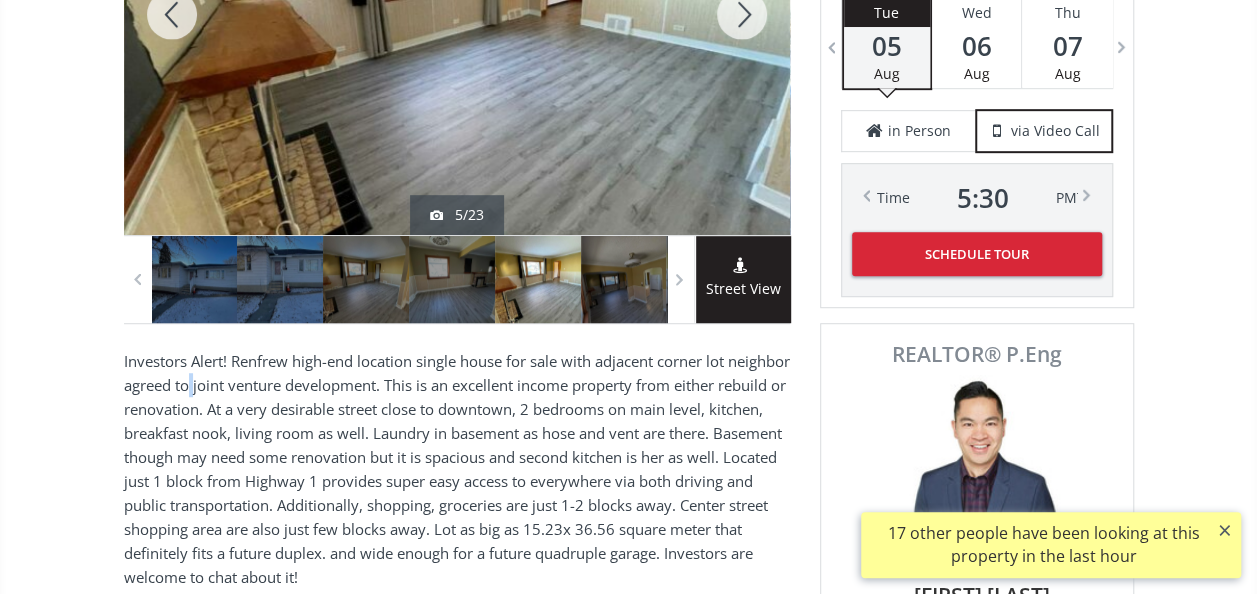 click on "Investors Alert! Renfrew high-end location single house for sale with adjacent corner lot neighbor agreed to joint venture development. This is an excellent income property from either rebuild or renovation. At a very desirable street close to downtown, 2 bedrooms on main level, kitchen, breakfast nook, living room as well. Laundry in basement as hose and vent are there. Basement though may need some renovation but it is spacious and second kitchen is her as well. Located just 1 block from Highway 1 provides super easy access to everywhere via both driving and public transportation. Additionally, shopping, groceries are just 1-2 blocks away. Center street shopping area are also just few blocks away. Lot as big as 15.23x 36.56 square meter that definitely fits a future duplex. and wide enough for a future quadruple garage. Investors are welcome to chat about it!" at bounding box center [457, 469] 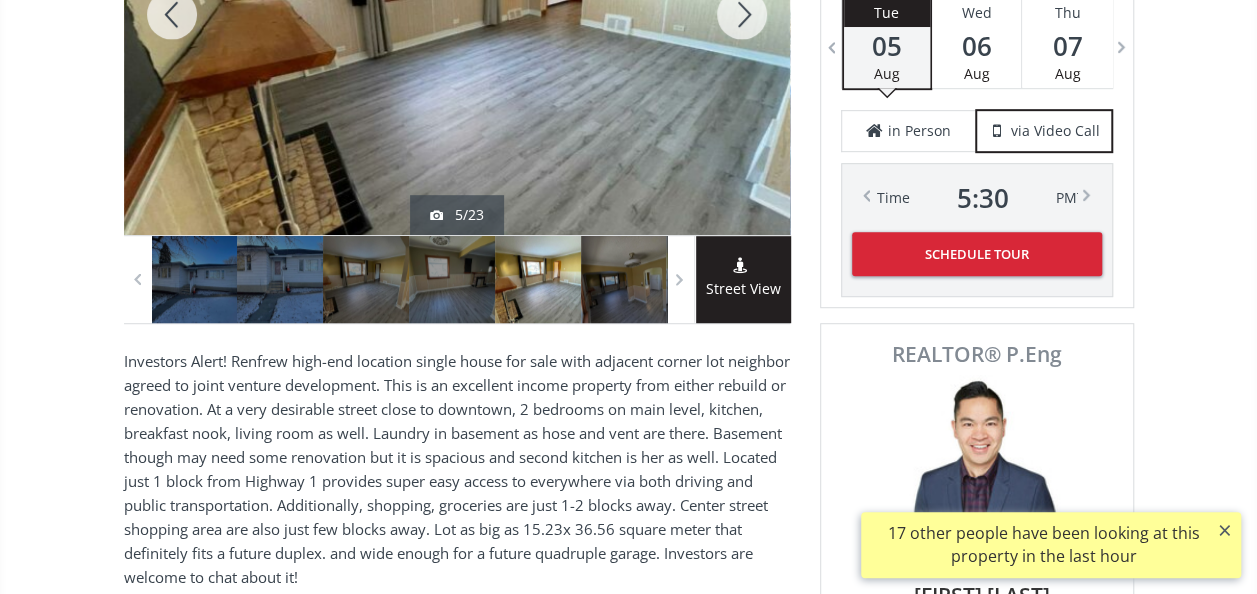 click on "Investors Alert! Renfrew high-end location single house for sale with adjacent corner lot neighbor agreed to joint venture development. This is an excellent income property from either rebuild or renovation. At a very desirable street close to downtown, 2 bedrooms on main level, kitchen, breakfast nook, living room as well. Laundry in basement as hose and vent are there. Basement though may need some renovation but it is spacious and second kitchen is her as well. Located just 1 block from Highway 1 provides super easy access to everywhere via both driving and public transportation. Additionally, shopping, groceries are just 1-2 blocks away. Center street shopping area are also just few blocks away. Lot as big as 15.23x 36.56 square meter that definitely fits a future duplex. and wide enough for a future quadruple garage. Investors are welcome to chat about it!" at bounding box center [457, 469] 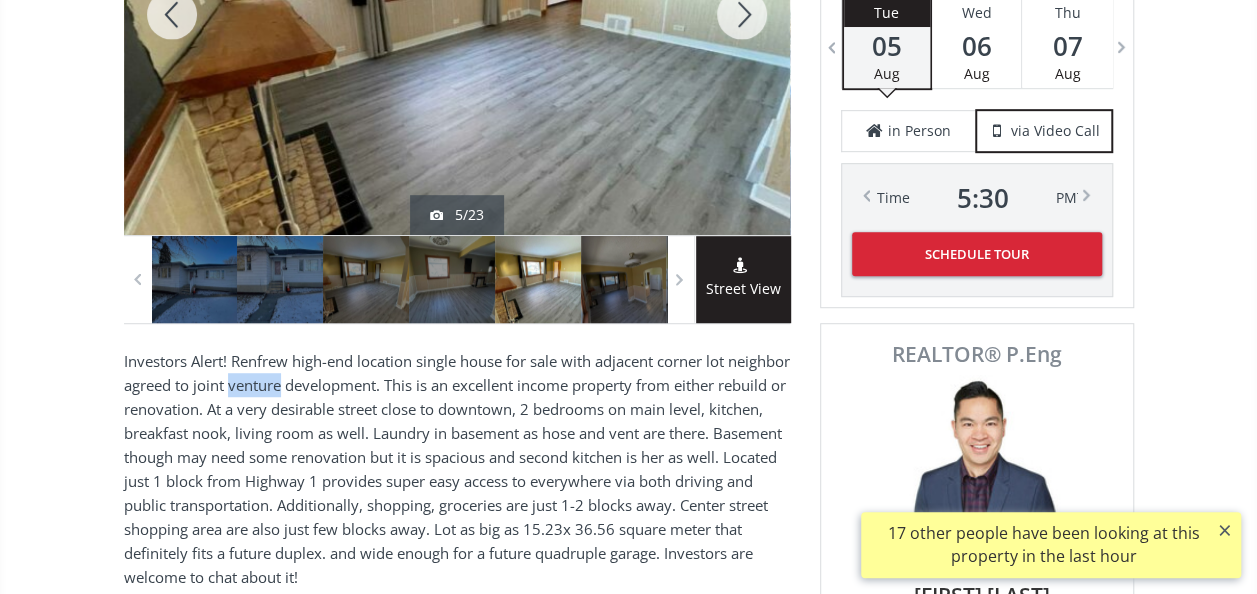 click on "Investors Alert! Renfrew high-end location single house for sale with adjacent corner lot neighbor agreed to joint venture development. This is an excellent income property from either rebuild or renovation. At a very desirable street close to downtown, 2 bedrooms on main level, kitchen, breakfast nook, living room as well. Laundry in basement as hose and vent are there. Basement though may need some renovation but it is spacious and second kitchen is her as well. Located just 1 block from Highway 1 provides super easy access to everywhere via both driving and public transportation. Additionally, shopping, groceries are just 1-2 blocks away. Center street shopping area are also just few blocks away. Lot as big as 15.23x 36.56 square meter that definitely fits a future duplex. and wide enough for a future quadruple garage. Investors are welcome to chat about it!" at bounding box center (457, 469) 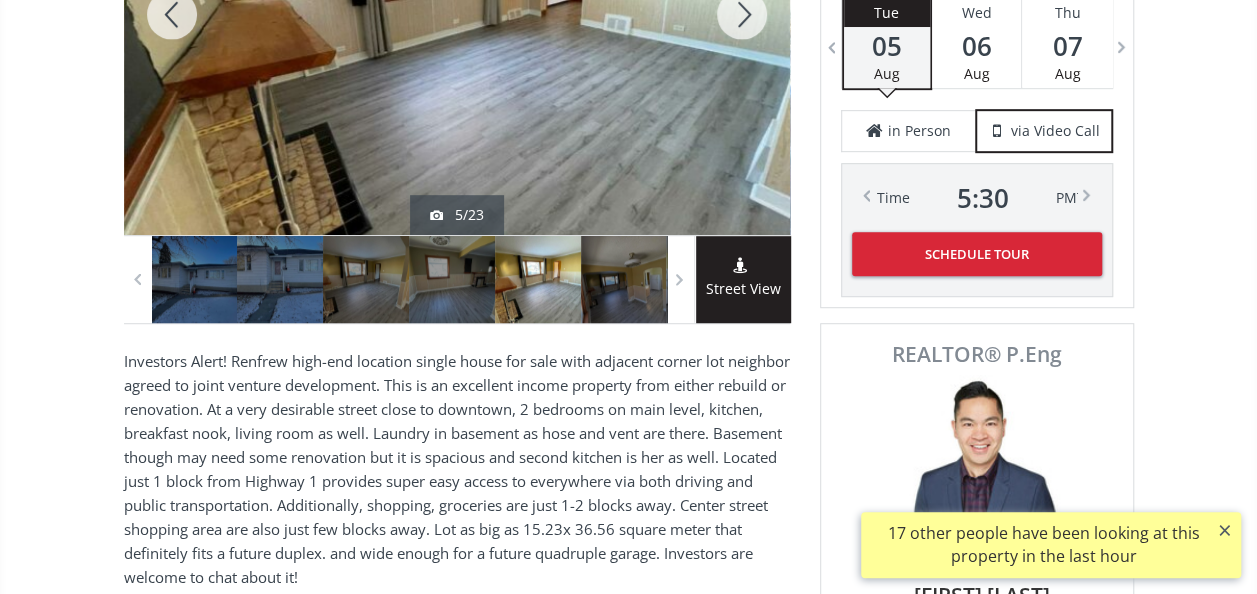 click on "Investors Alert! Renfrew high-end location single house for sale with adjacent corner lot neighbor agreed to joint venture development. This is an excellent income property from either rebuild or renovation. At a very desirable street close to downtown, 2 bedrooms on main level, kitchen, breakfast nook, living room as well. Laundry in basement as hose and vent are there. Basement though may need some renovation but it is spacious and second kitchen is her as well. Located just 1 block from Highway 1 provides super easy access to everywhere via both driving and public transportation. Additionally, shopping, groceries are just 1-2 blocks away. Center street shopping area are also just few blocks away. Lot as big as 15.23x 36.56 square meter that definitely fits a future duplex. and wide enough for a future quadruple garage. Investors are welcome to chat about it!" at bounding box center (457, 469) 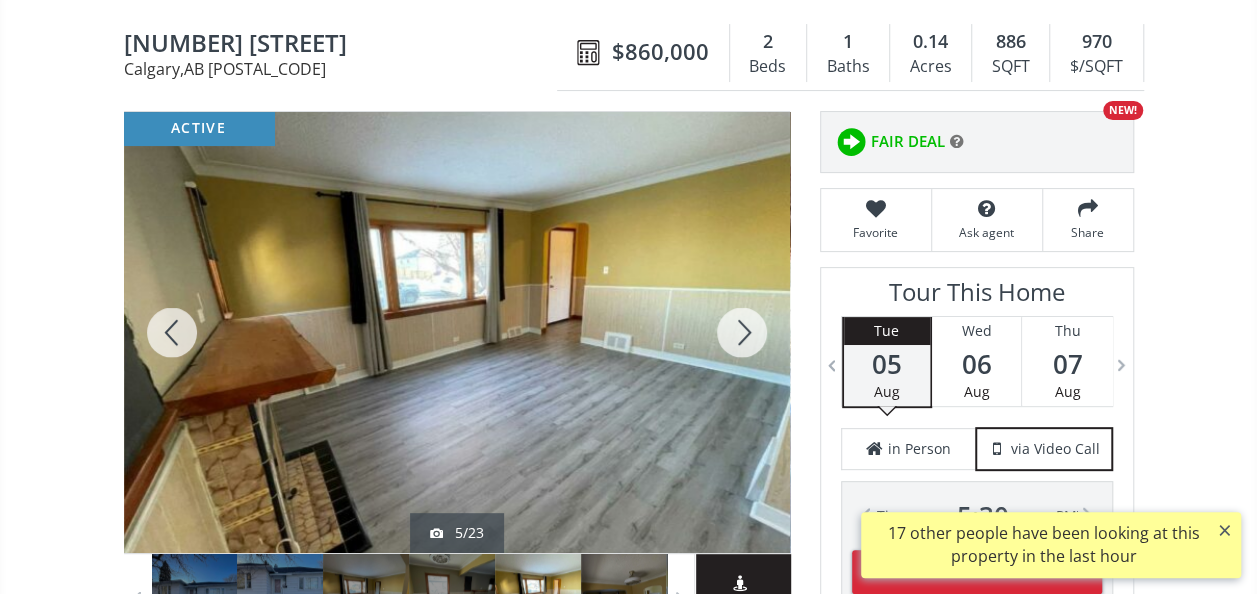 scroll, scrollTop: 0, scrollLeft: 0, axis: both 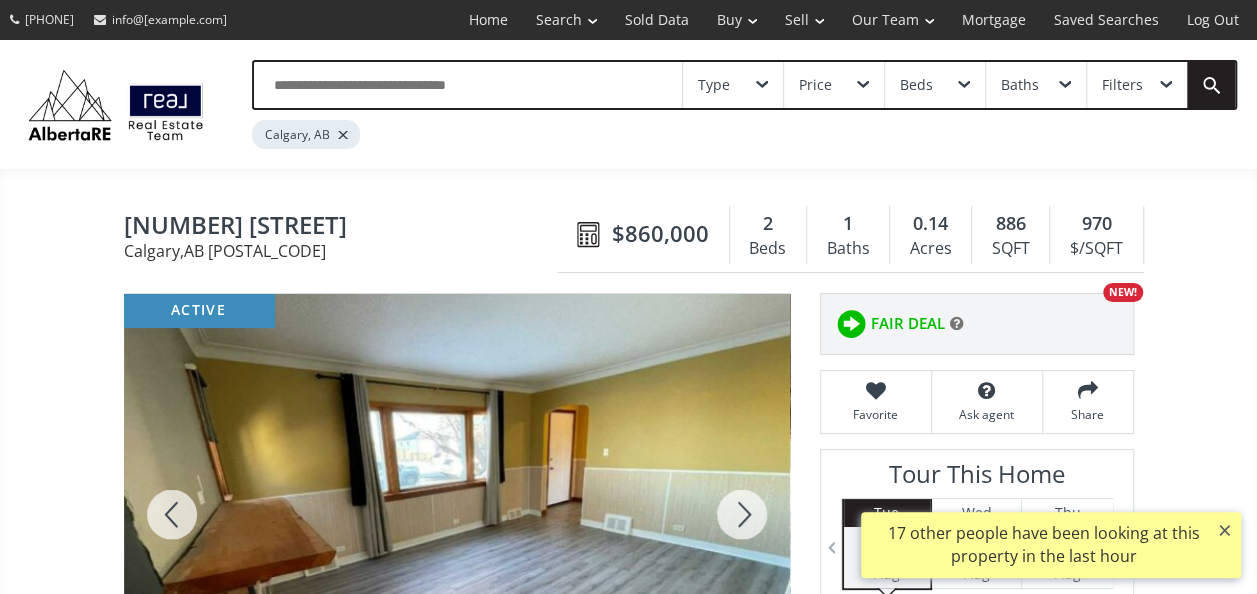 click on "405 15 Avenue NE" at bounding box center [345, 227] 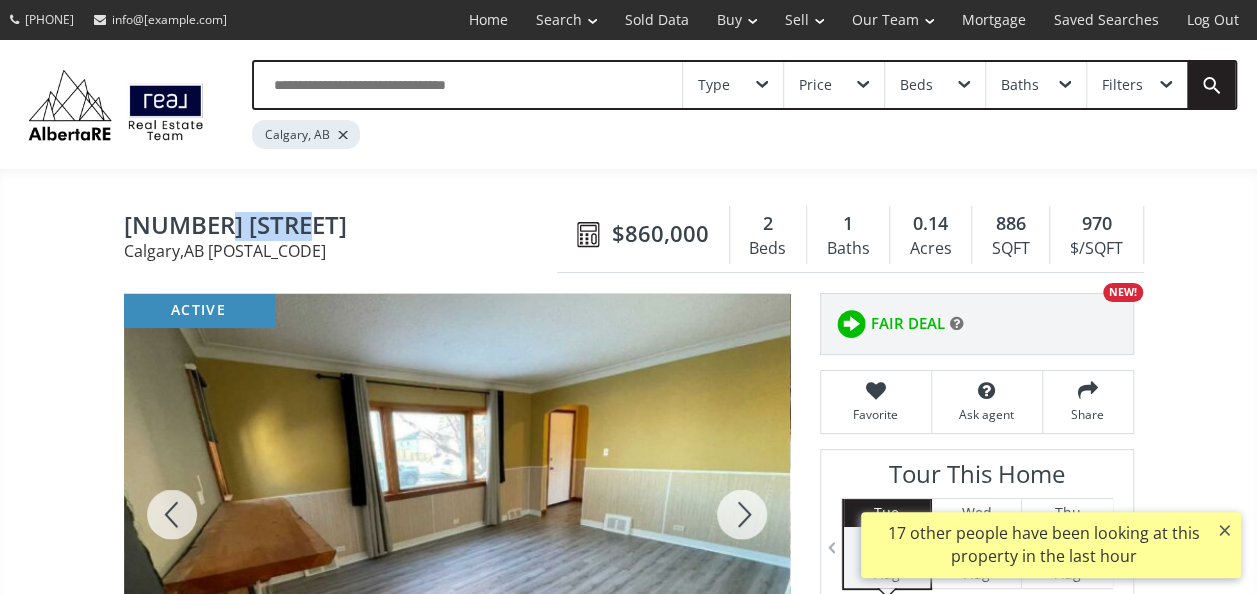 click on "405 15 Avenue NE" at bounding box center [345, 227] 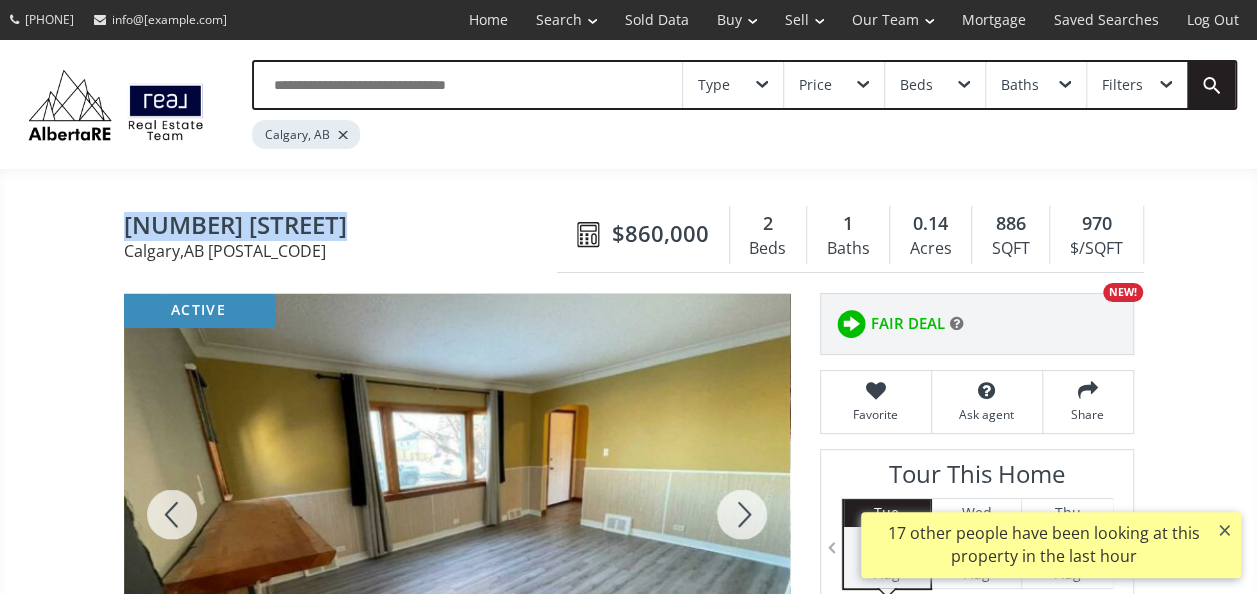 click on "405 15 Avenue NE" at bounding box center (345, 227) 